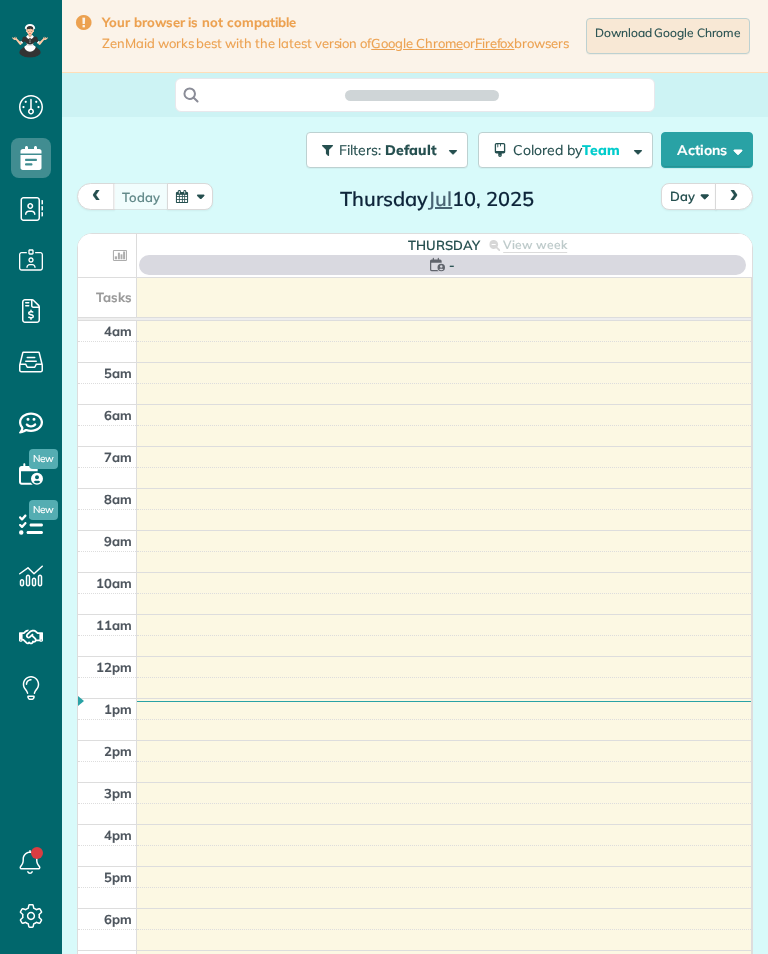 scroll, scrollTop: 0, scrollLeft: 0, axis: both 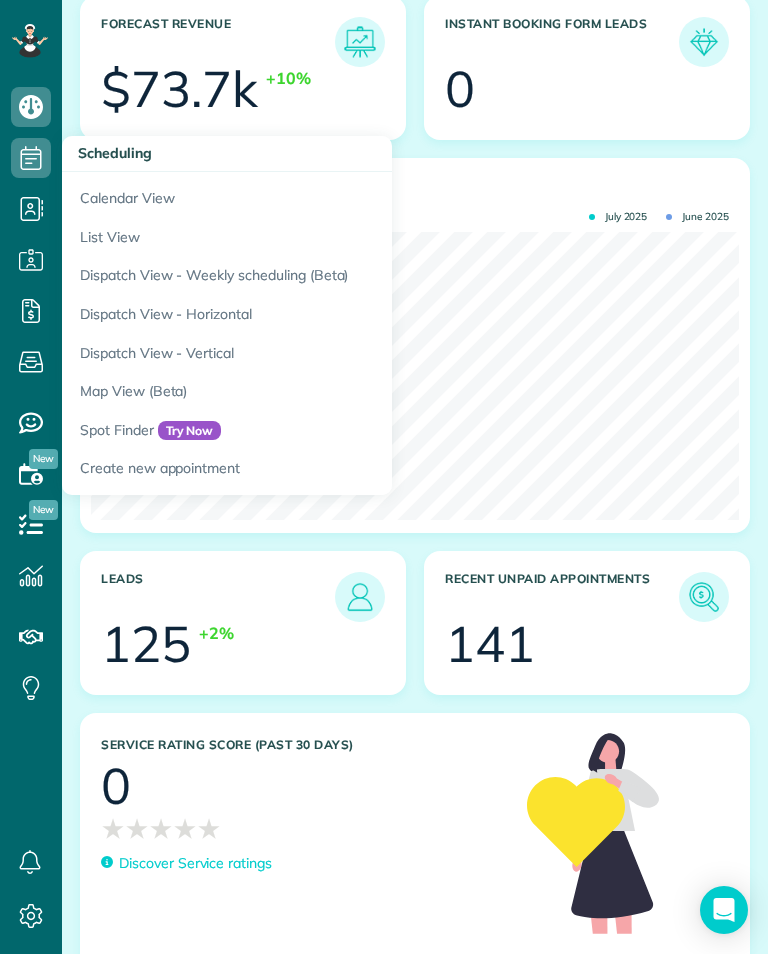 click on "Calendar View" at bounding box center [312, 195] 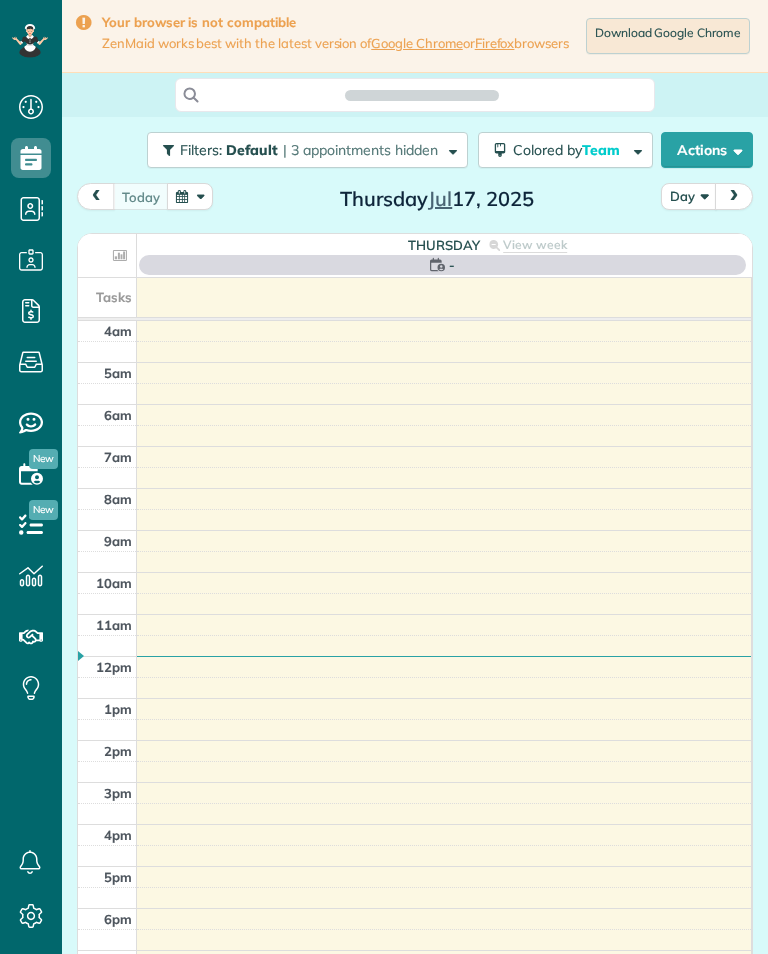 scroll, scrollTop: 0, scrollLeft: 0, axis: both 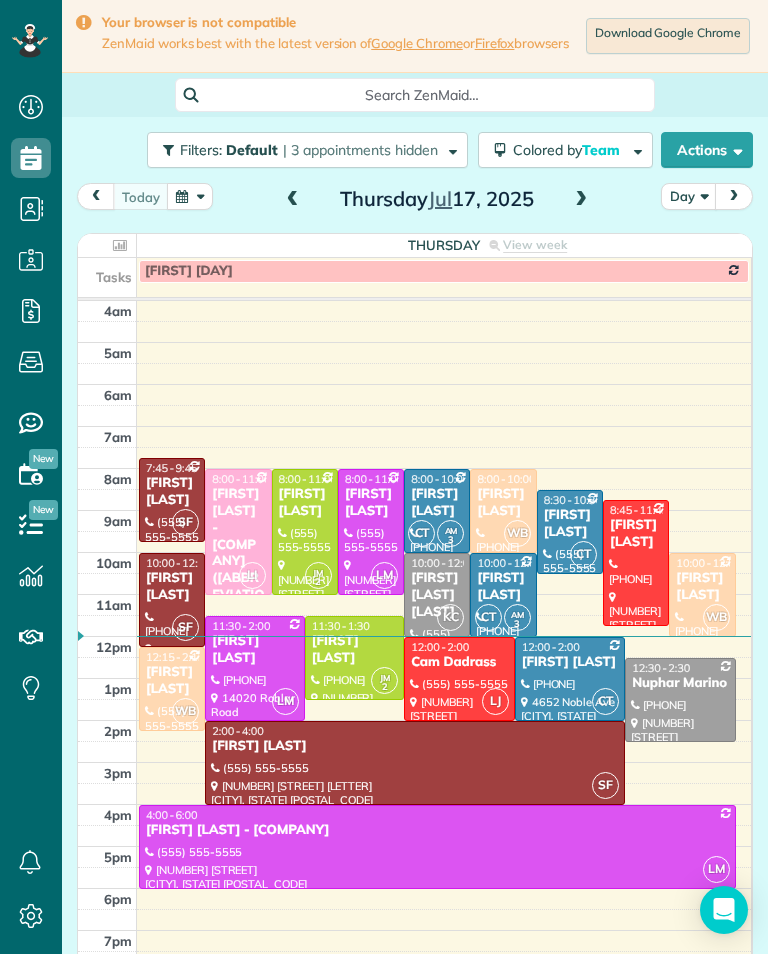 click at bounding box center (581, 200) 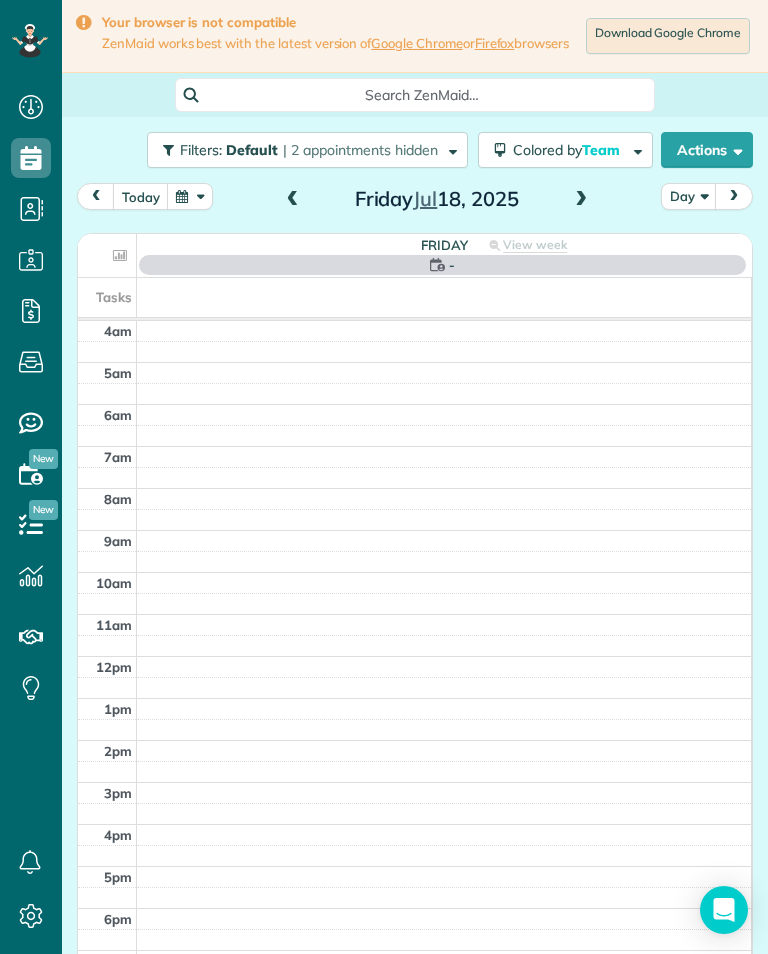 scroll, scrollTop: 9, scrollLeft: 9, axis: both 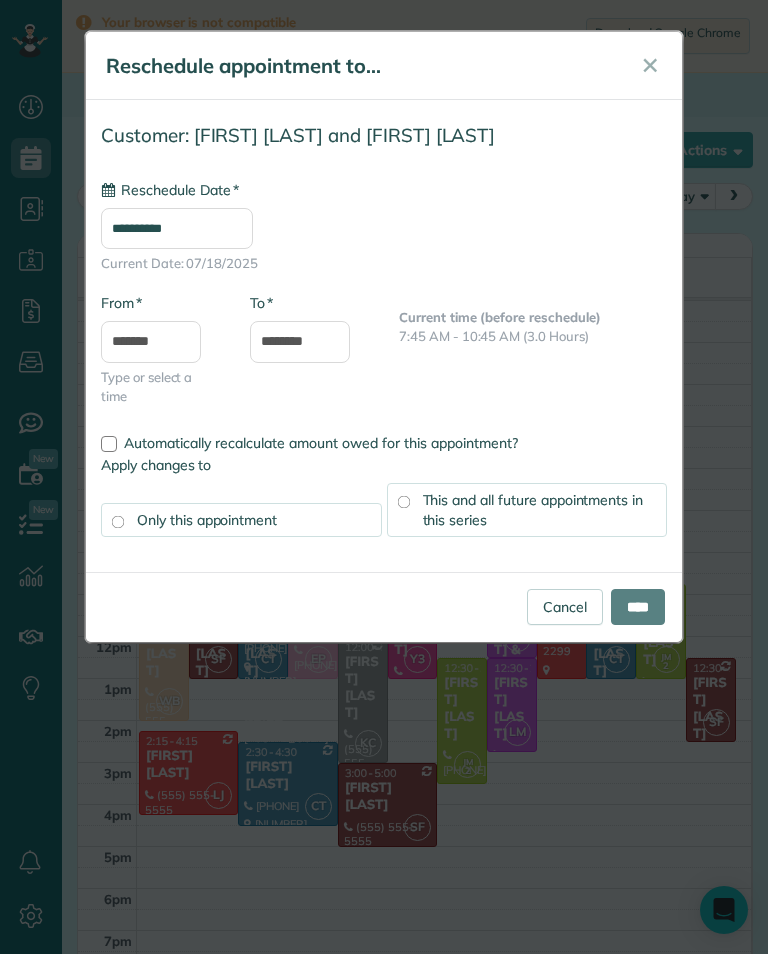 type on "**********" 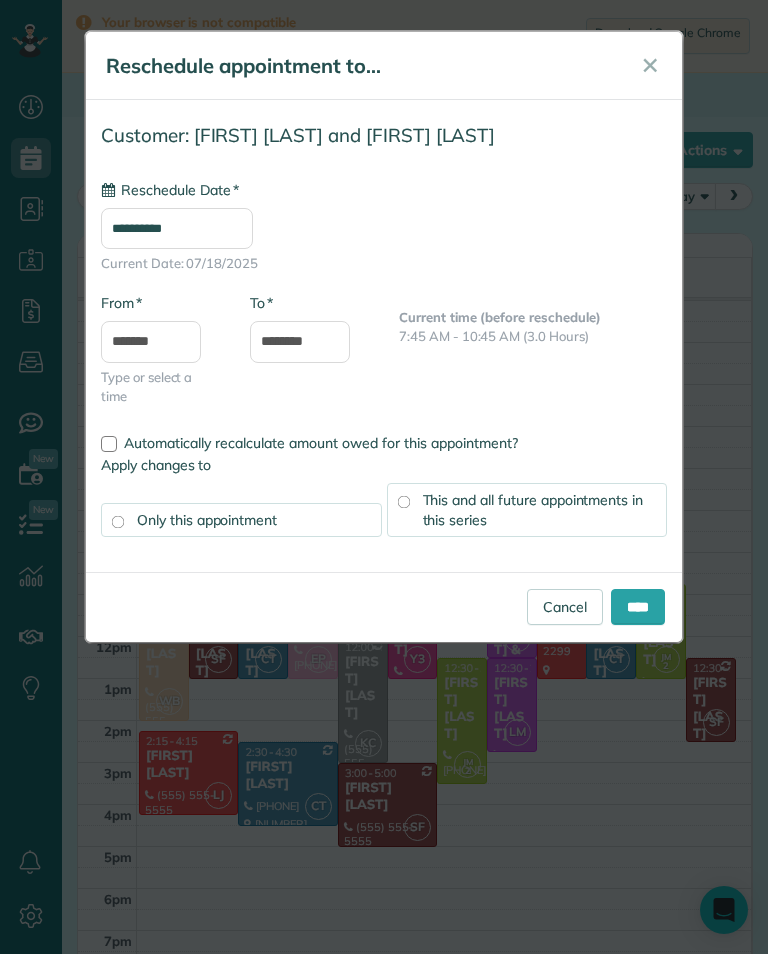 click on "****" at bounding box center (638, 607) 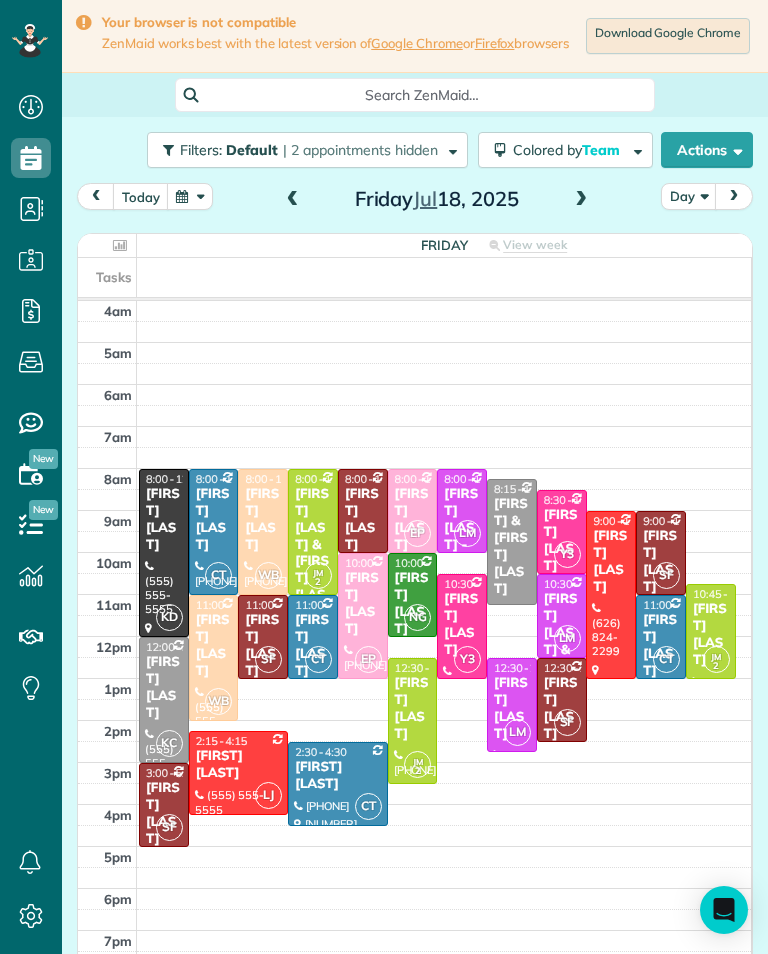scroll, scrollTop: 985, scrollLeft: 62, axis: both 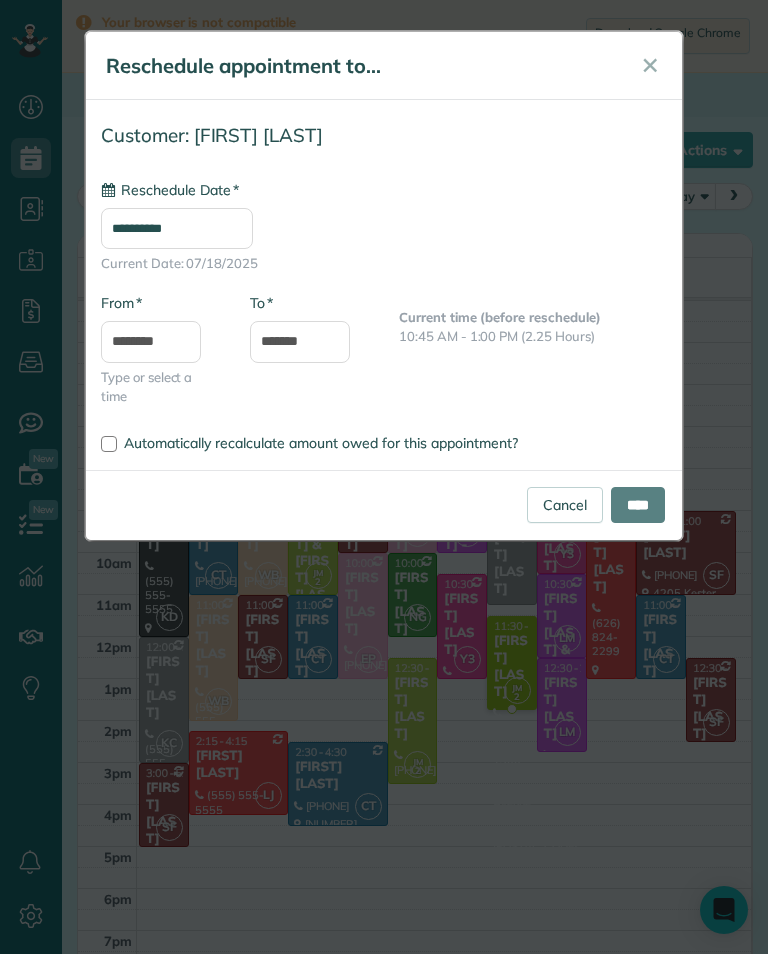 type on "**********" 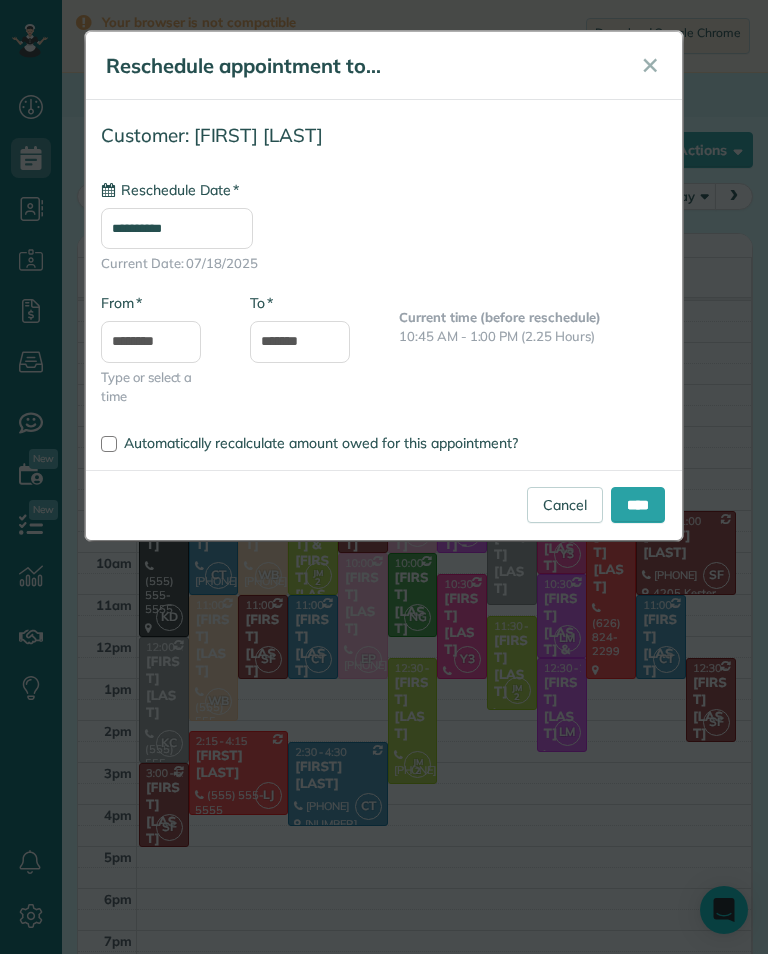 click on "****" at bounding box center (638, 505) 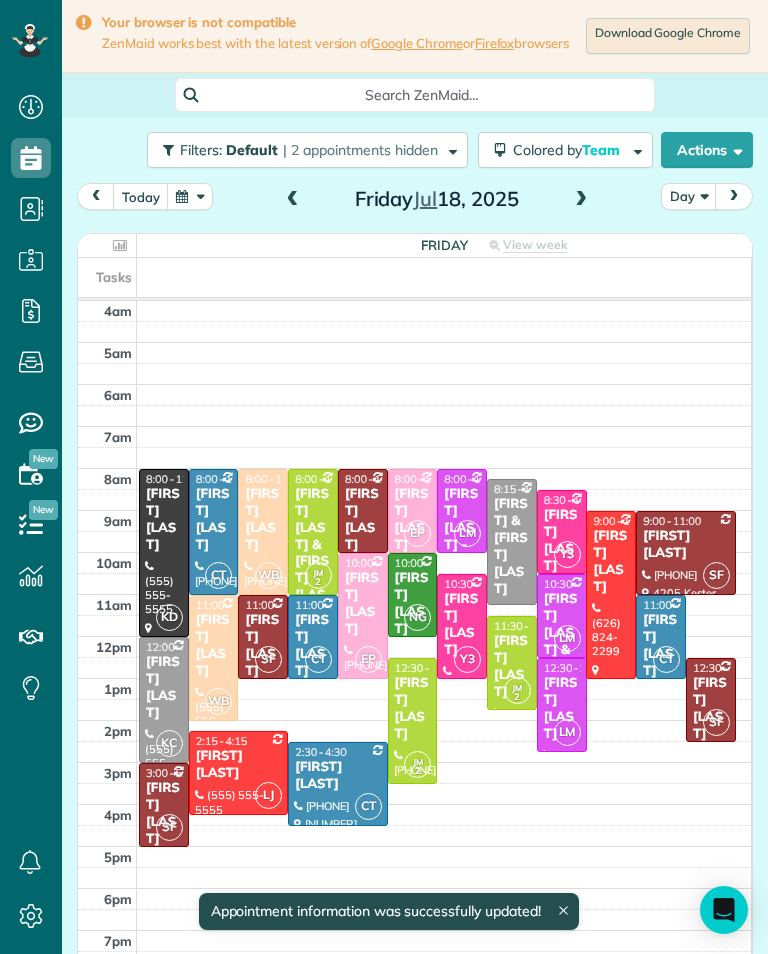 click on "[FIRST] [LAST]" at bounding box center (512, 667) 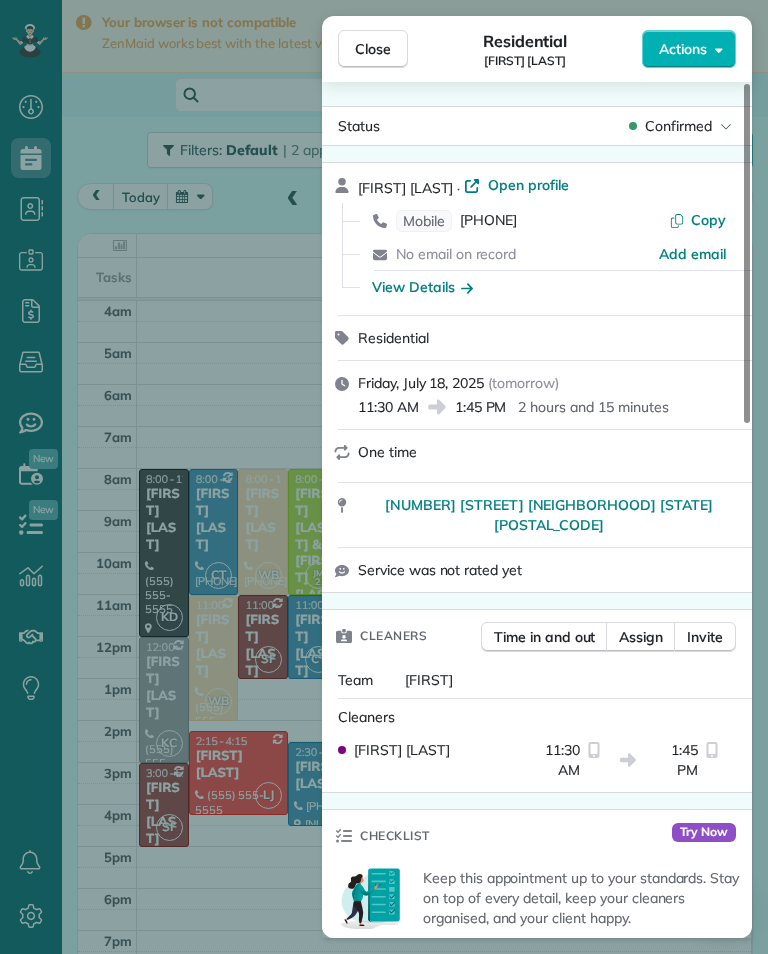 click on "Close Residential [FIRST] [LAST] Actions Status Confirmed [FIRST] [LAST] · Open profile Mobile [PHONE] Copy No email on record Add email View Details Residential Friday, July 18, 2025 ( tomorrow ) 11:30 AM 1:45 PM 2 hours and 15 minutes One time 1300 North Laurel Avenue West Hollywood CA 90046 Service was not rated yet Cleaners Time in and out Assign Invite Team Jacqueline Cleaners Johanna Martinez 11:30 AM 1:45 PM Checklist Try Now Keep this appointment up to your standards. Stay on top of every detail, keep your cleaners organised, and your client happy. Assign a checklist Watch a 5 min demo Billing Billing actions Price $0.00 Overcharge $0.00 Discount $0.00 Coupon discount - Primary tax - Secondary tax - Total appointment price $0.00 Tips collected New feature! $0.00 Mark as paid Total including tip $0.00 Get paid online in no-time! Send an invoice and reward your cleaners with tips Charge customer credit card Appointment custom fields Key # - Work items No work items to display Notes Appointment 0" at bounding box center (384, 477) 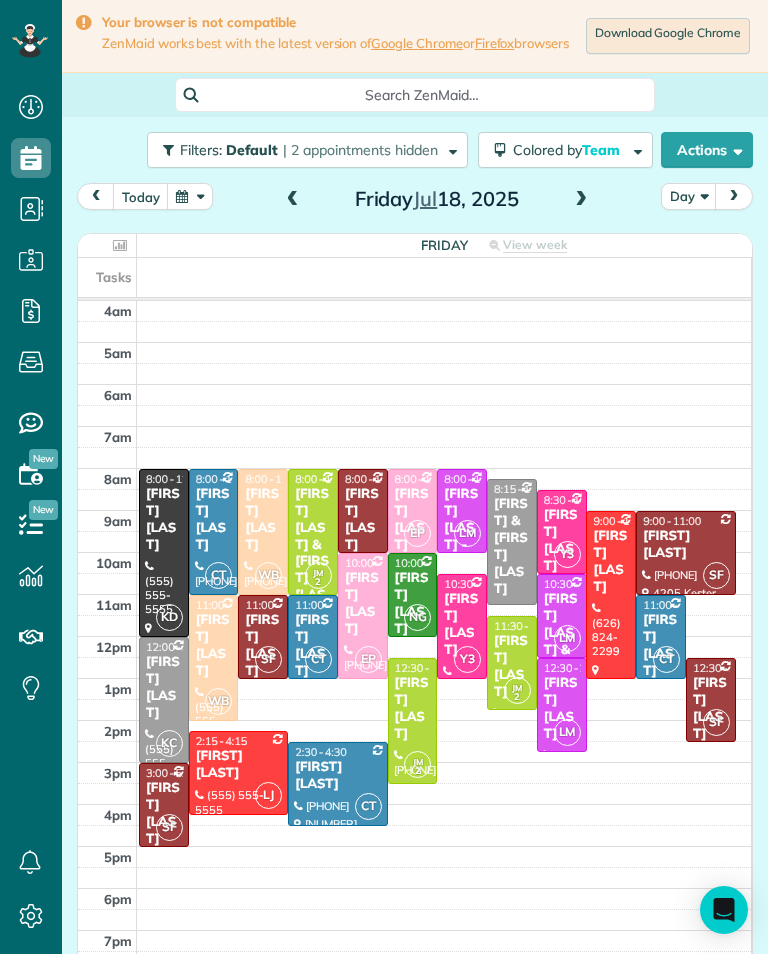 scroll, scrollTop: 985, scrollLeft: 62, axis: both 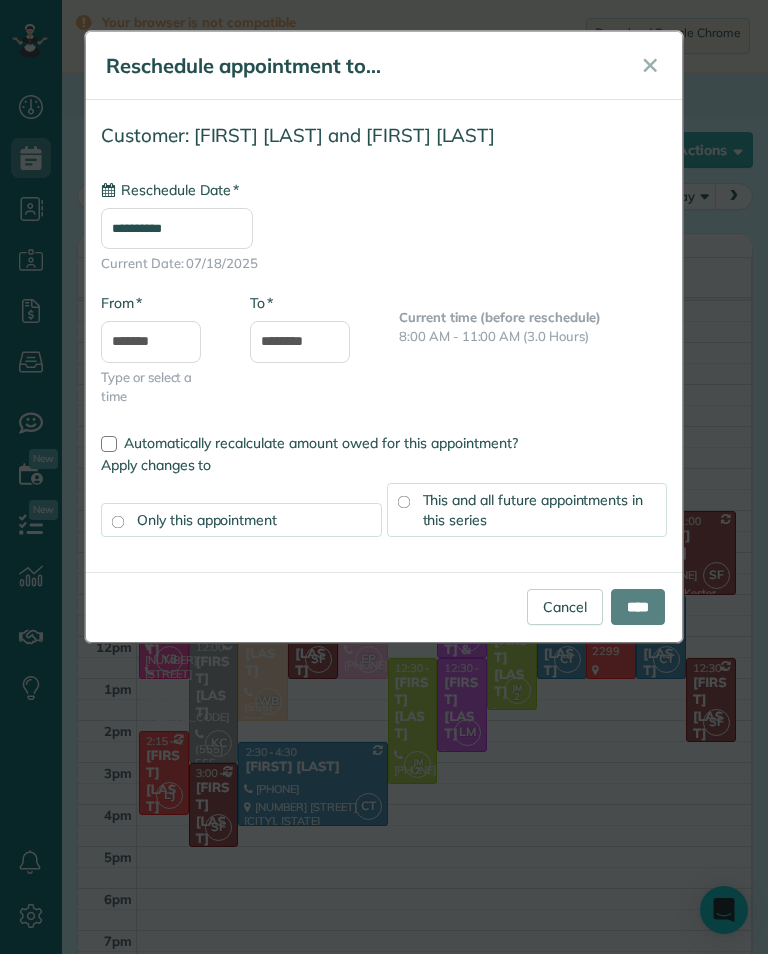 type on "**********" 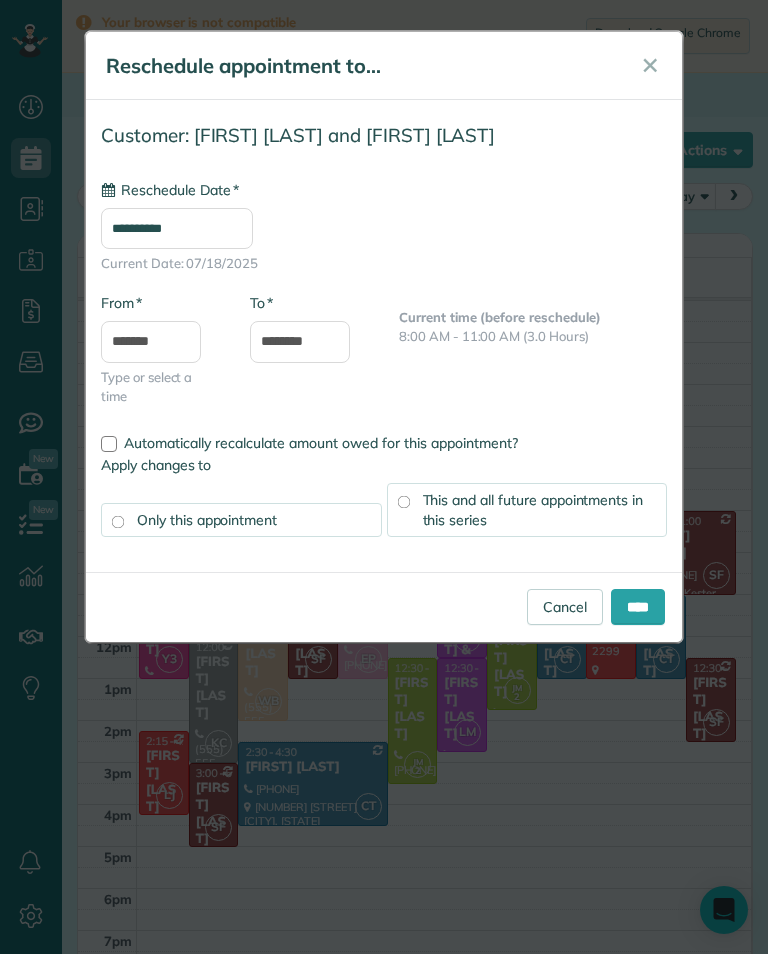 click on "****" at bounding box center (638, 607) 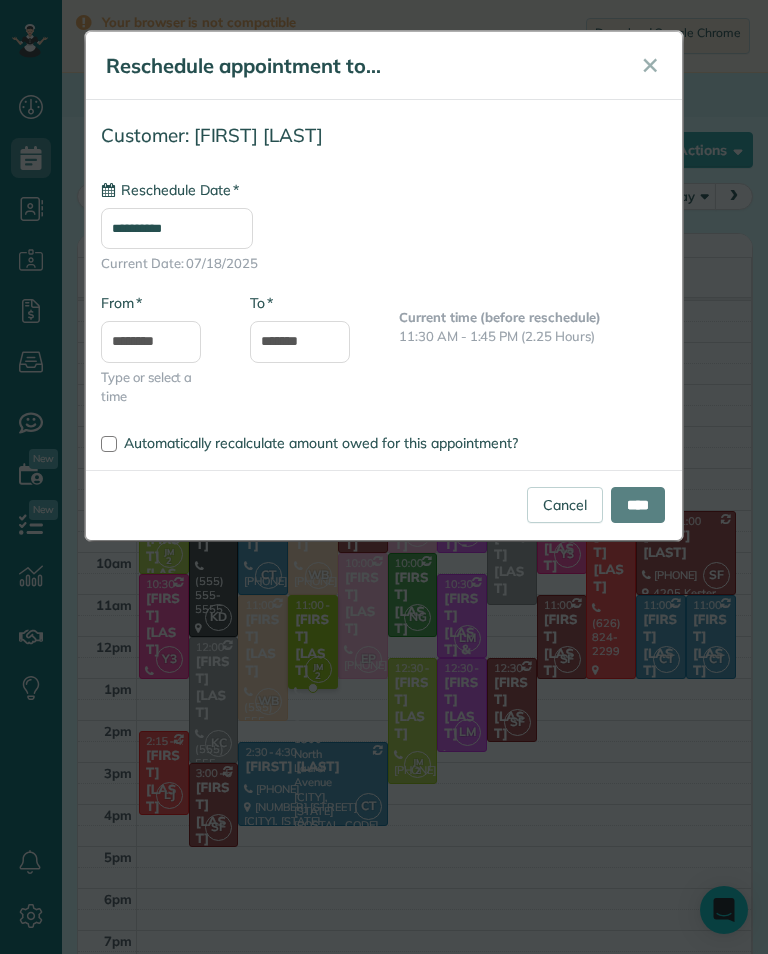 type on "**********" 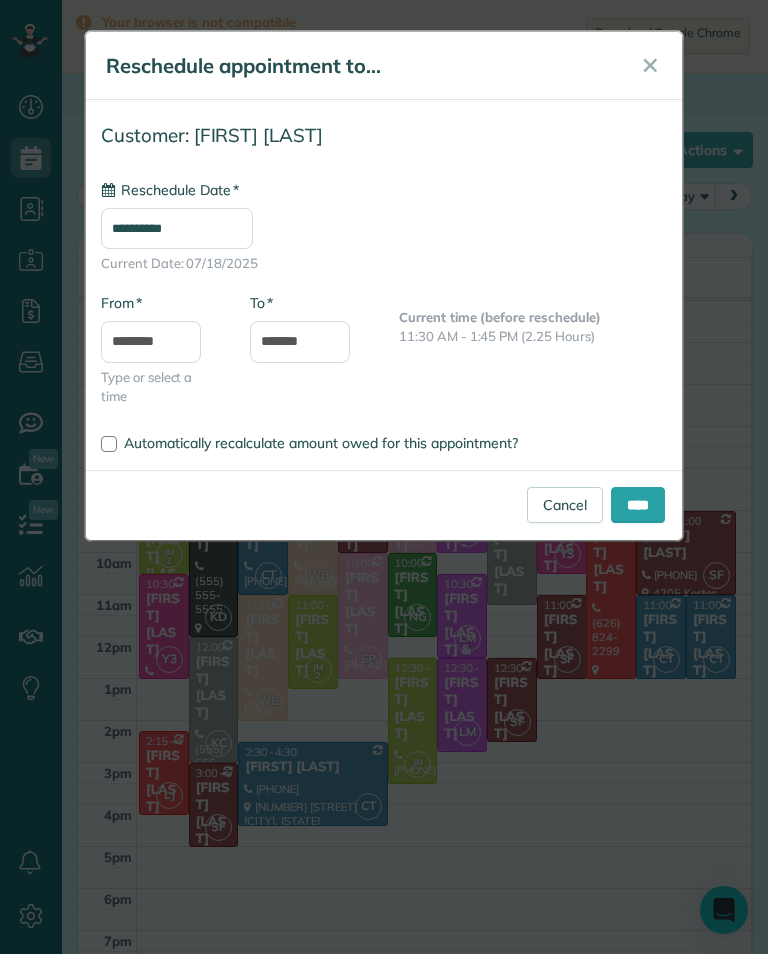 click on "Cancel" at bounding box center [565, 505] 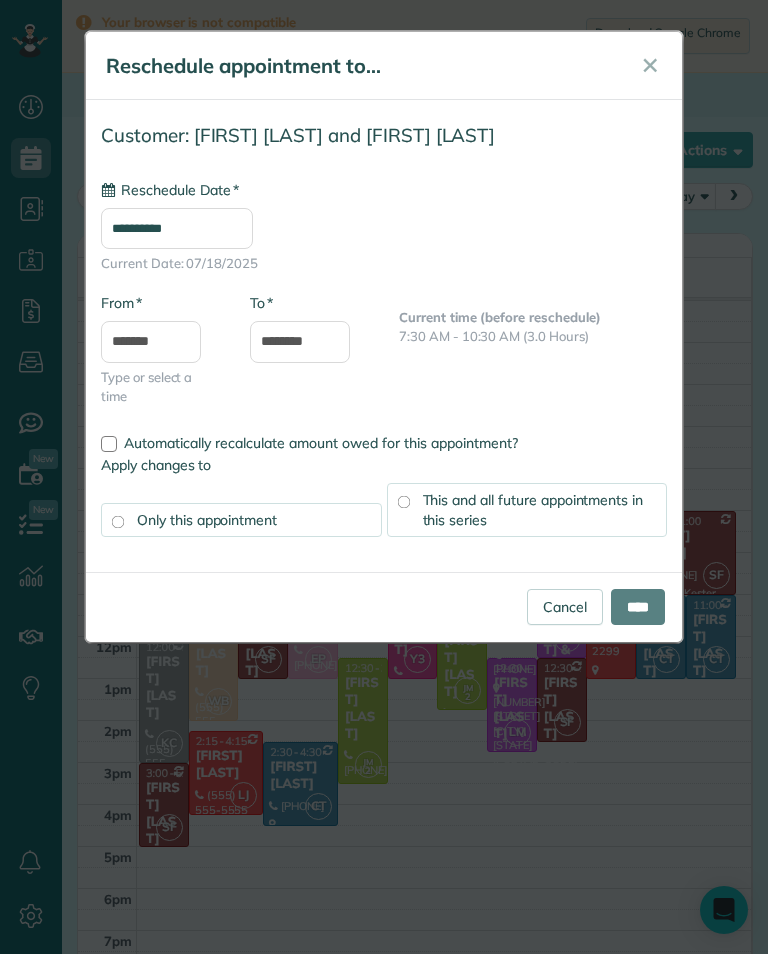 type on "**********" 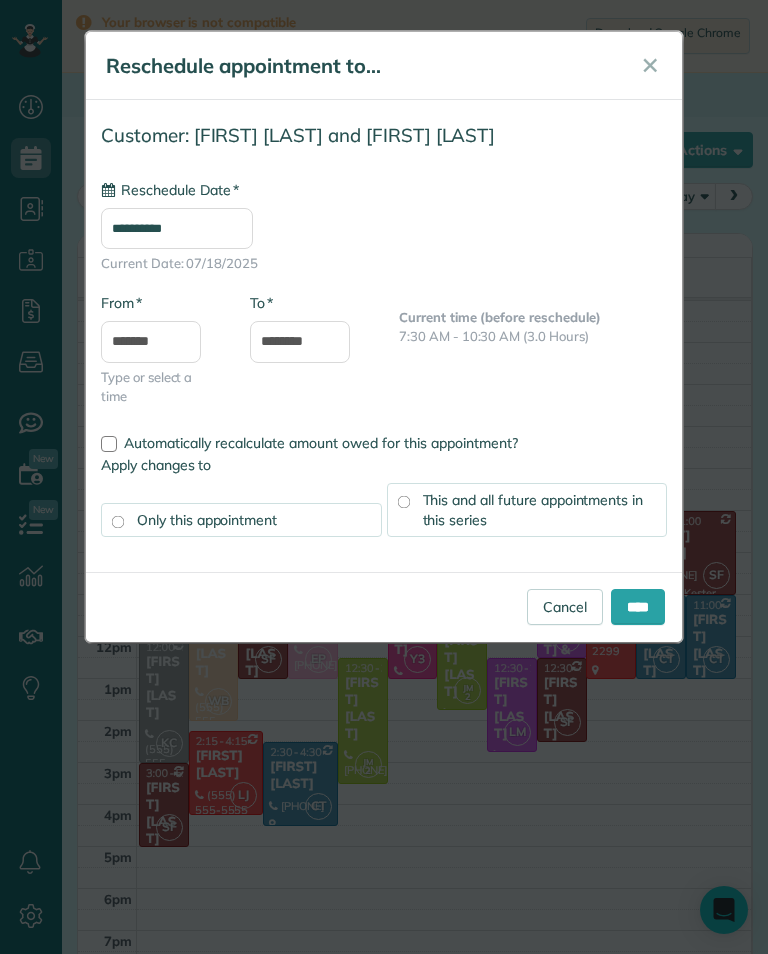 click on "****" at bounding box center [638, 607] 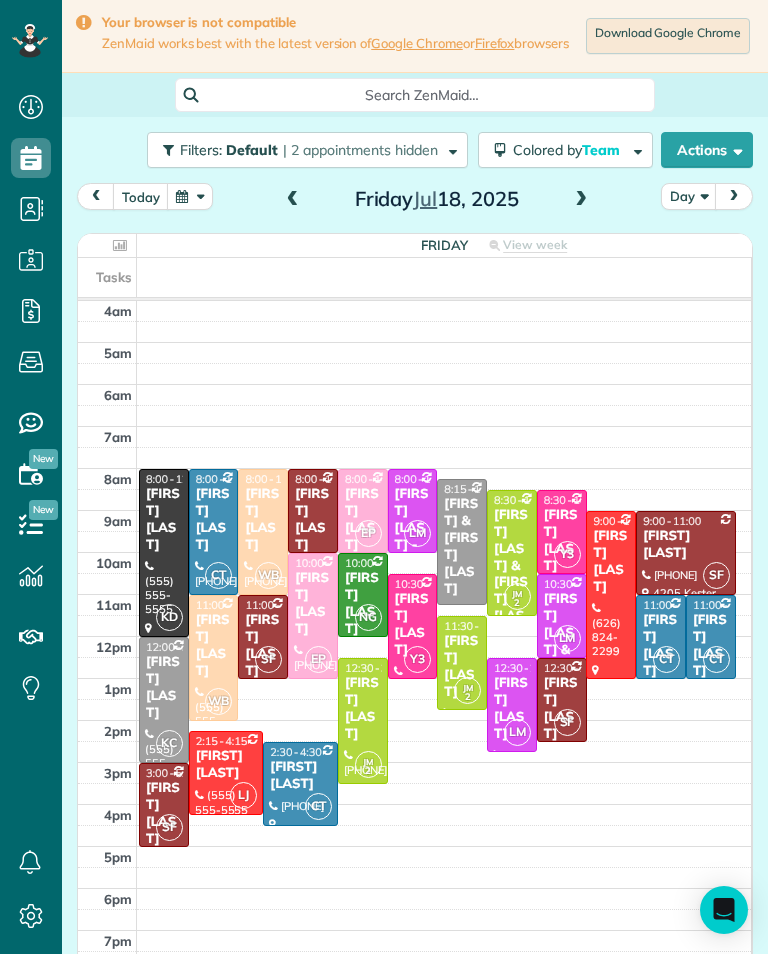 click at bounding box center [581, 200] 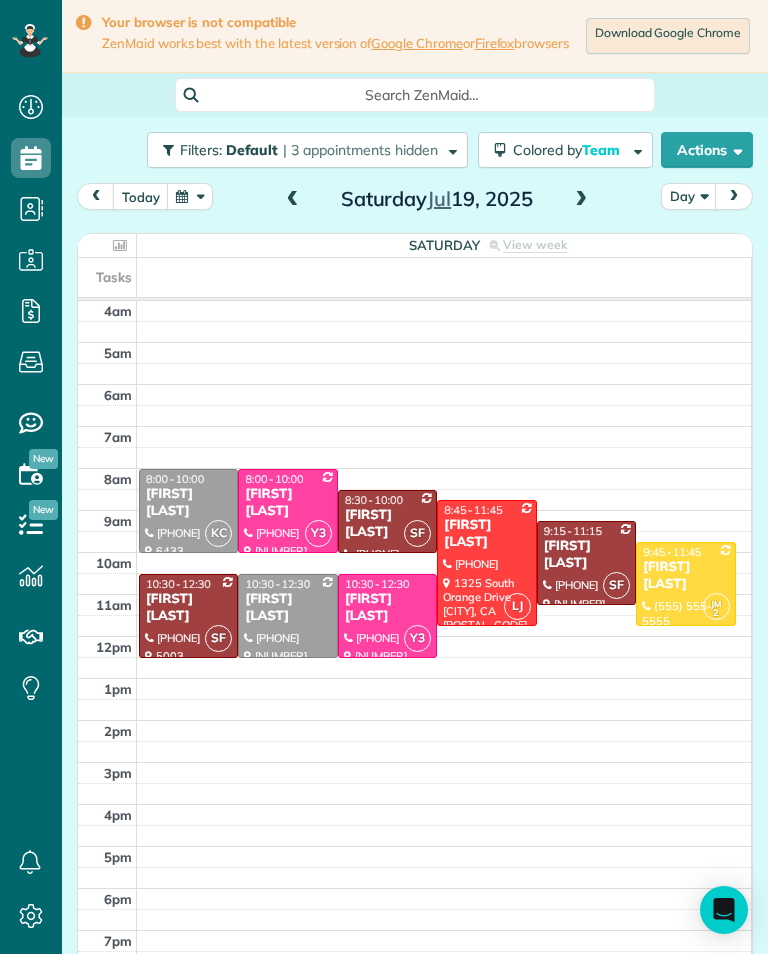 scroll, scrollTop: 985, scrollLeft: 62, axis: both 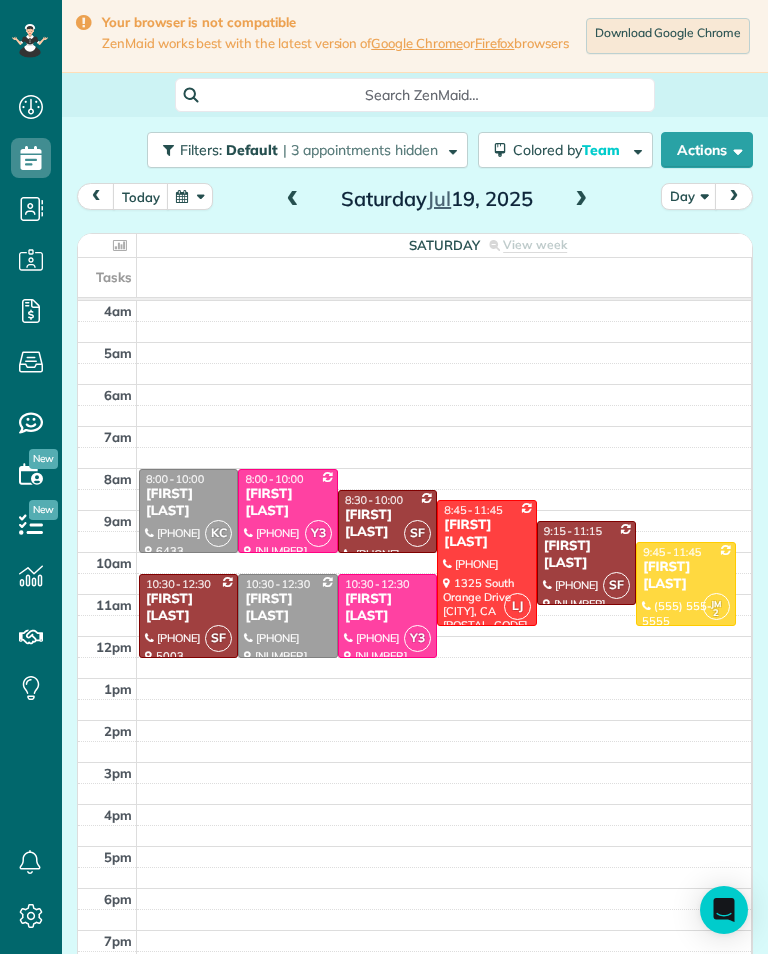 click at bounding box center [293, 200] 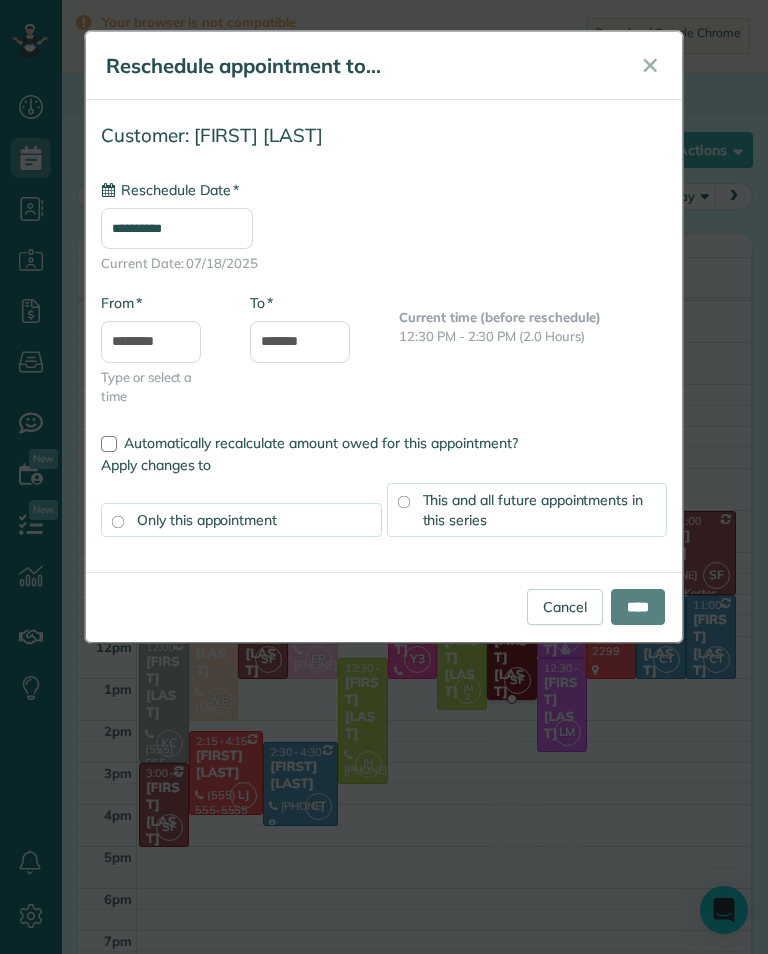 click on "**********" at bounding box center [177, 228] 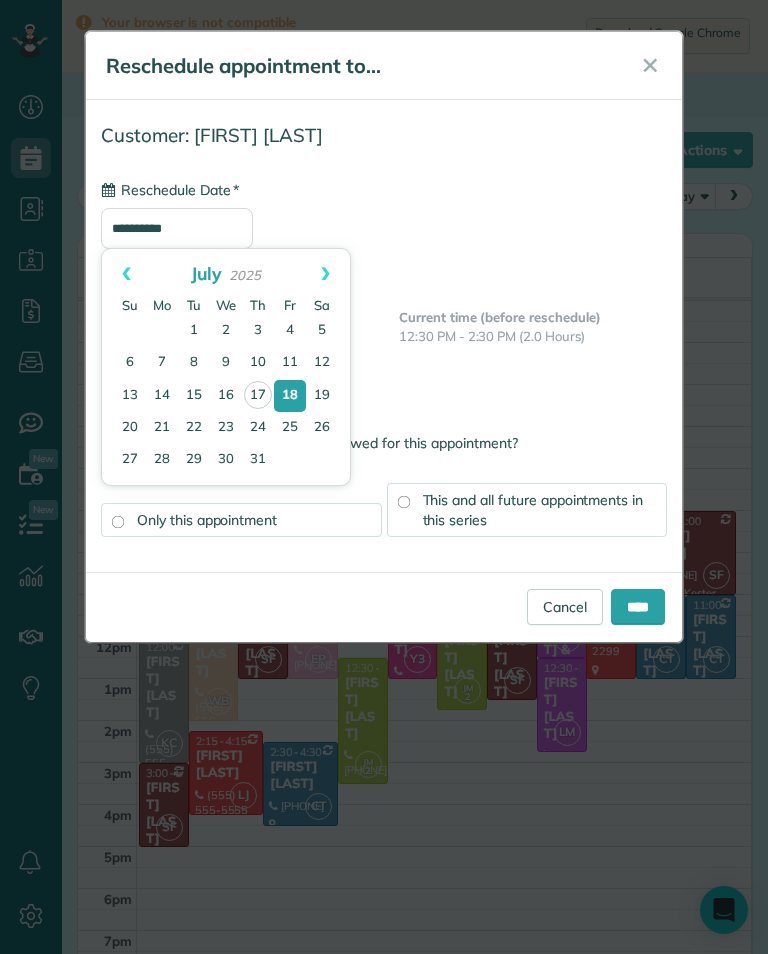 click on "17" at bounding box center (258, 395) 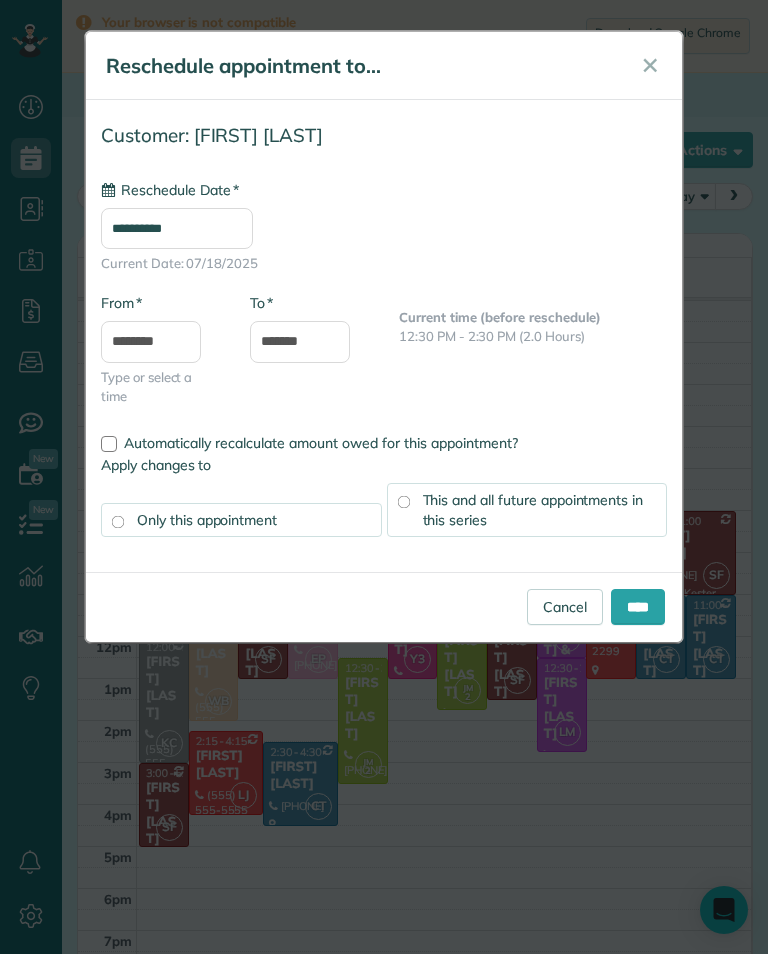 click on "****" at bounding box center [638, 607] 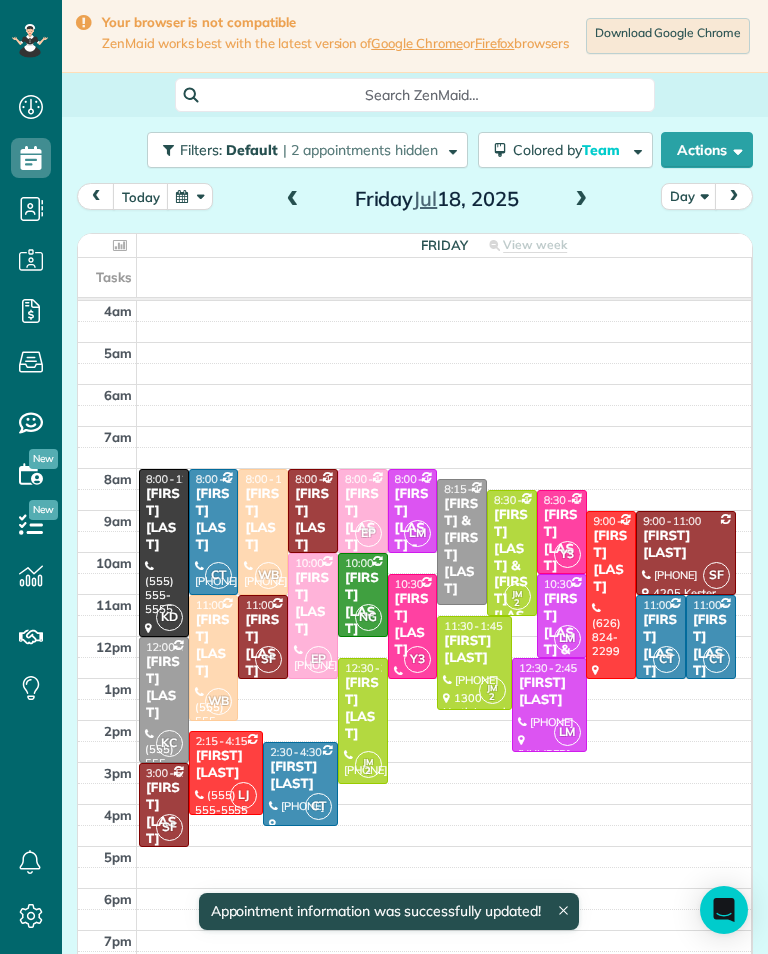 click on "[FIRST] [LAST]" at bounding box center (711, 646) 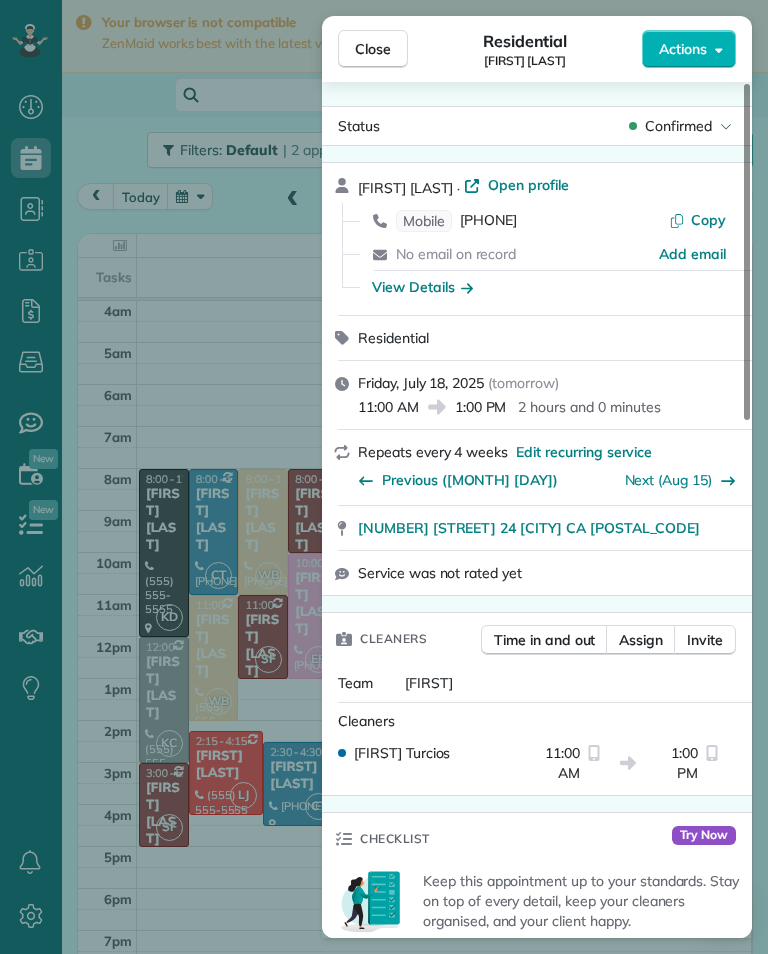 click on "[PHONE]" at bounding box center [488, 221] 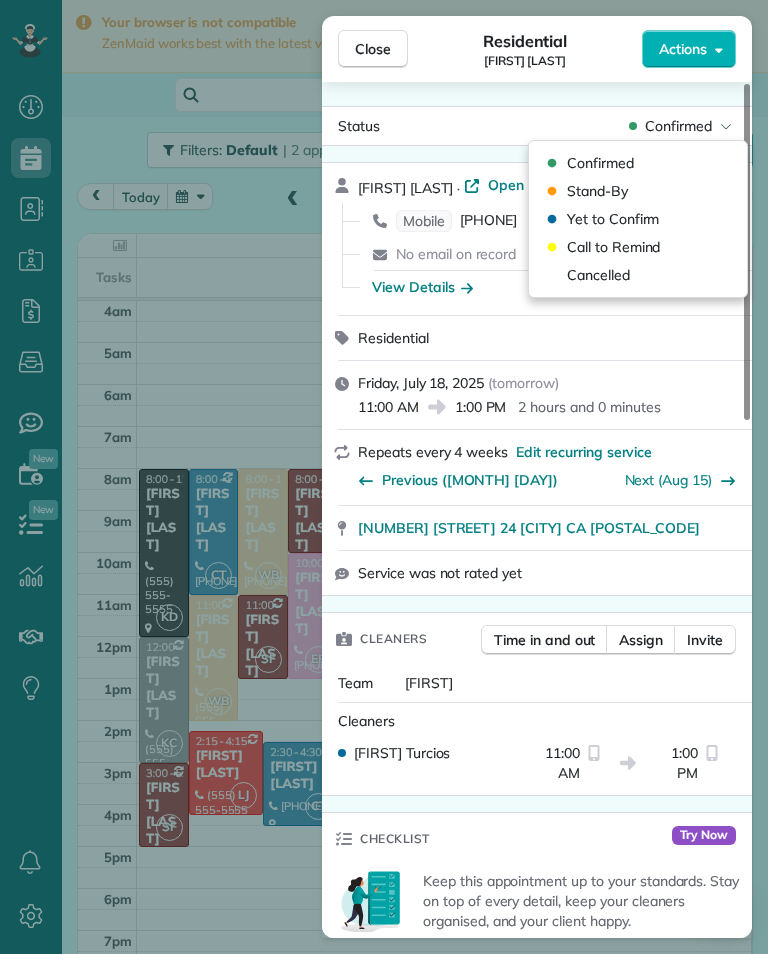 click on "Cancelled" at bounding box center (638, 275) 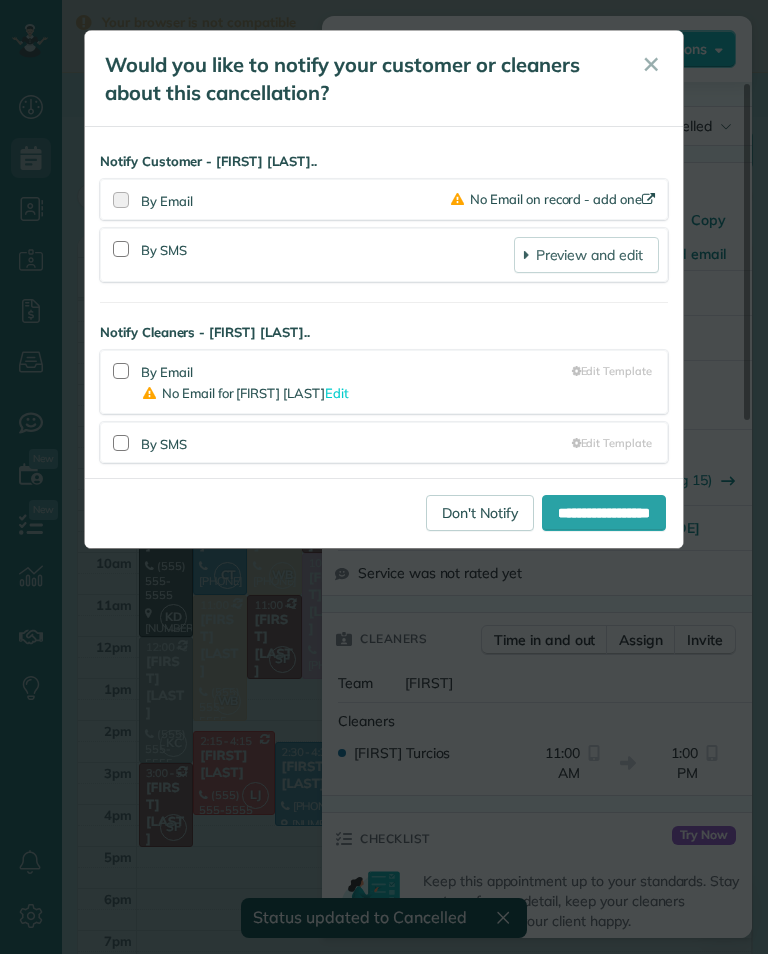 click on "Don't Notify" at bounding box center (480, 513) 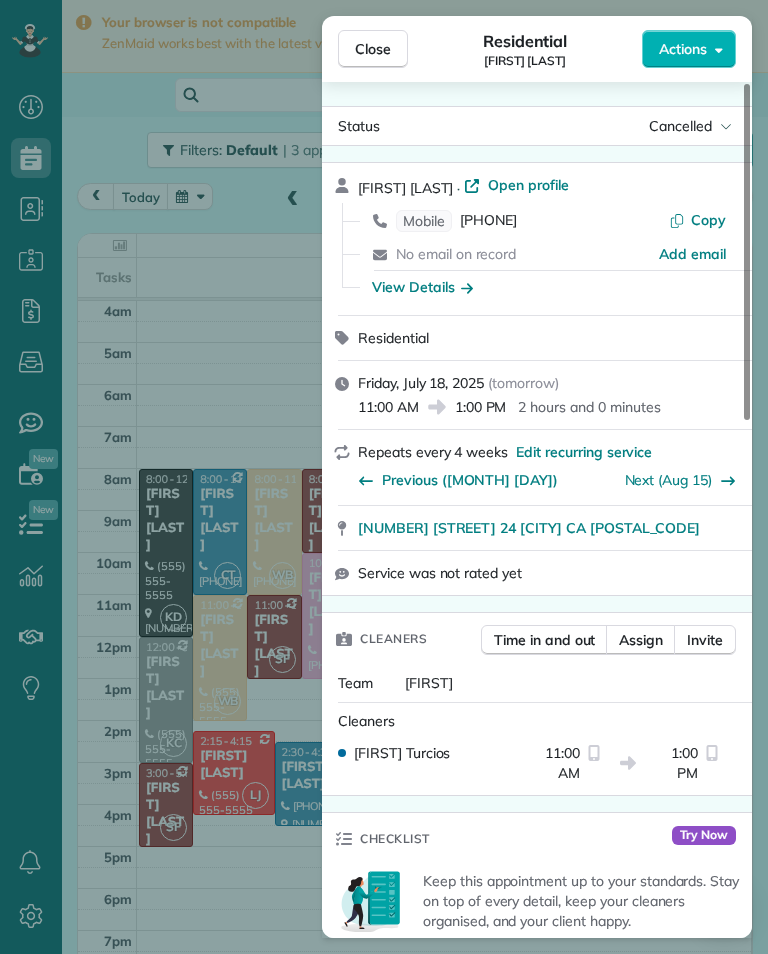 click on "Close Residential [FIRST] [LAST] Actions Status Cancelled [FIRST] [LAST] · Open profile Mobile [PHONE] Copy No email on record Add email View Details Residential [DAY], [MONTH] [DAY], [YEAR] ( [DAY_OF_WEEK] ) [TIME] [TIME] [DURATION] Repeats every [NUMBER] weeks Edit recurring service Previous ([MONTH] [DAY]) Next ([MONTH] [DAY]) [NUMBER] [STREET] [NUMBER] [CITY] [STATE] [POSTAL_CODE] Service was not rated yet Cleaners Time in and out Assign Invite Team [FIRST] Cleaners [FIRST] [LAST] [TIME] [TIME] Checklist Try Now Keep this appointment up to your standards. Stay on top of every detail, keep your cleaners organised, and your client happy. Assign a checklist Watch a 5 min demo Billing Billing actions Price $[NUMBER] Overcharge $[NUMBER] Discount $[NUMBER] Coupon discount - Primary tax - Secondary tax - Total appointment price $[NUMBER] Tips collected New feature! $[NUMBER] Unpaid Mark as paid Total including tip $[NUMBER] Get paid online in no-time! Send an invoice and reward your cleaners with tips Charge customer credit card Key # - Notes" at bounding box center [384, 477] 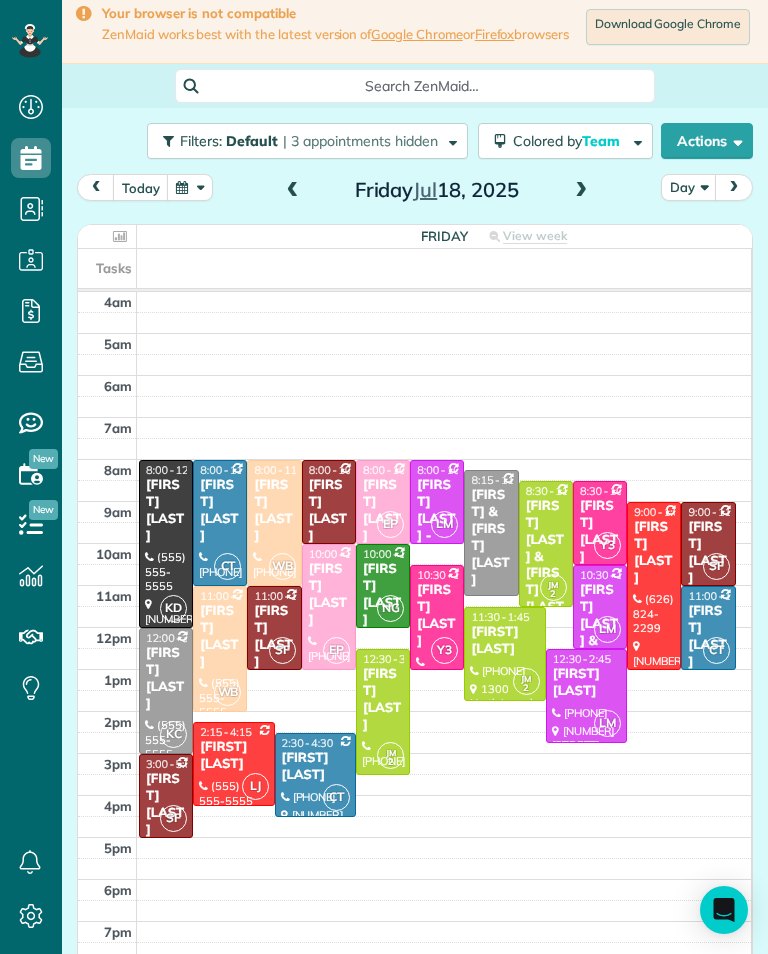 scroll, scrollTop: 2, scrollLeft: 0, axis: vertical 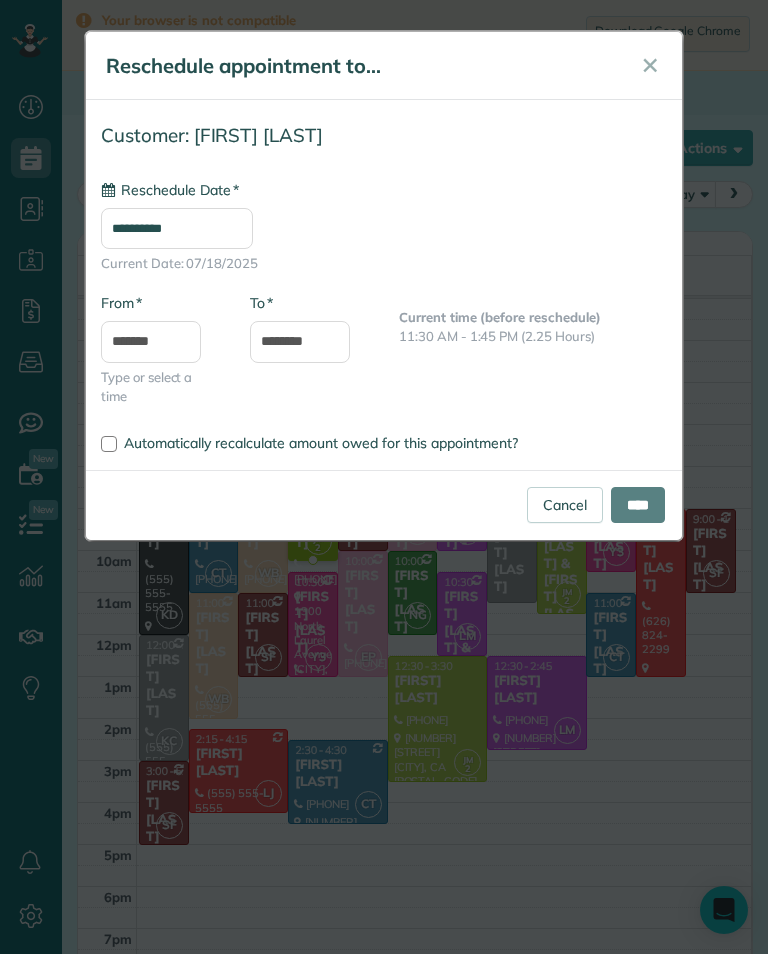 click on "**********" at bounding box center (177, 228) 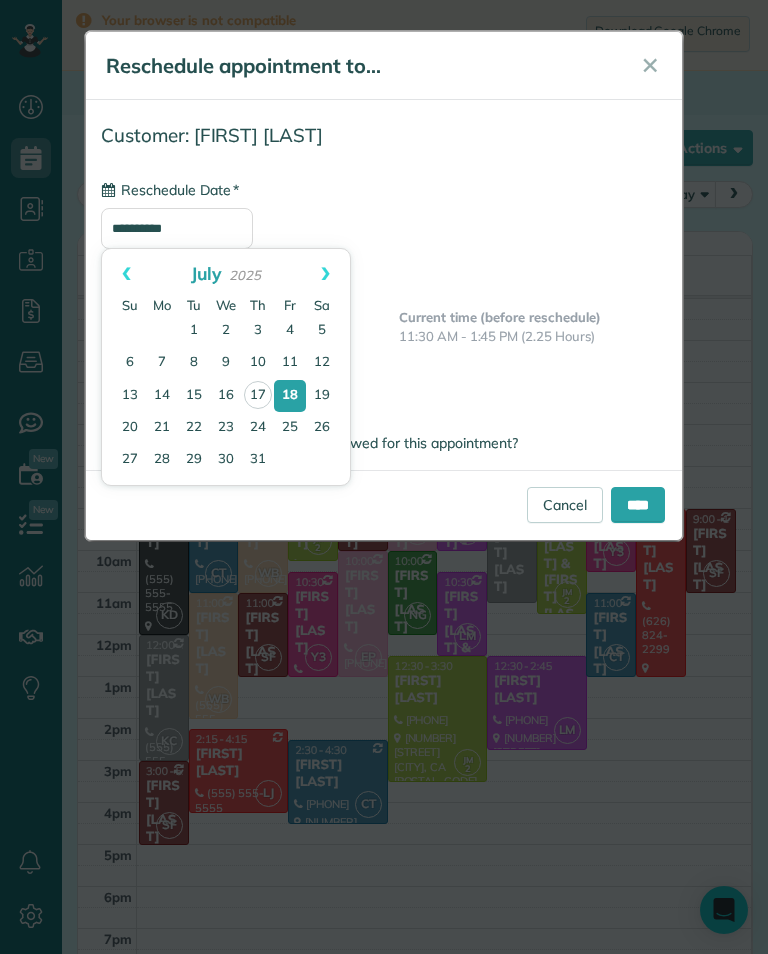 click on "19" at bounding box center (322, 396) 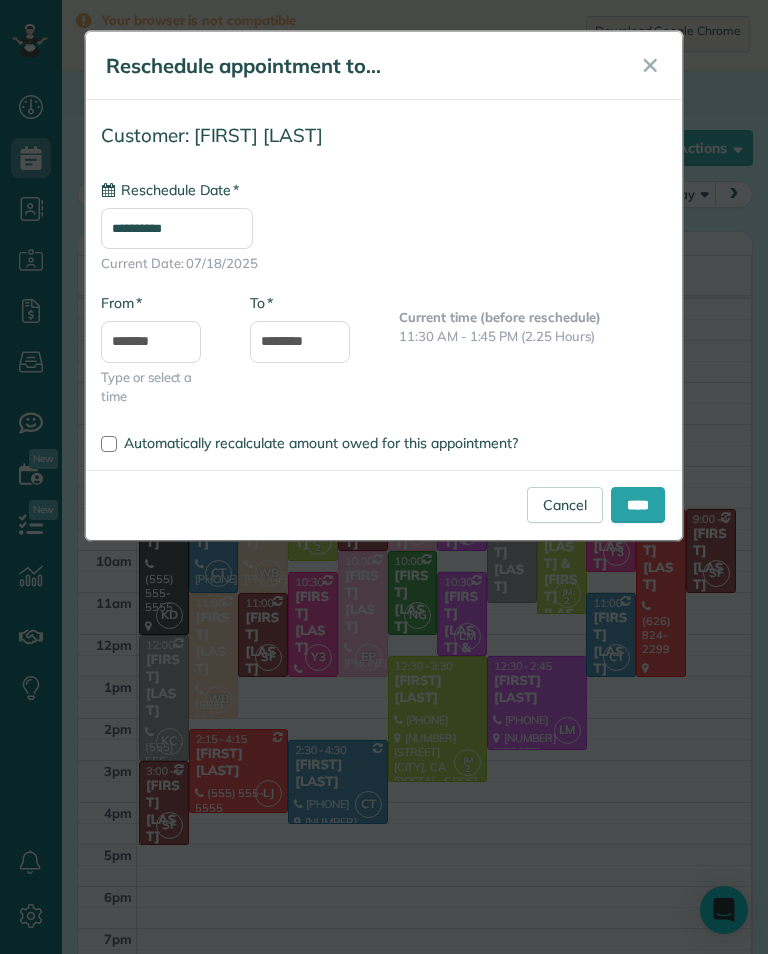click on "****" at bounding box center [638, 505] 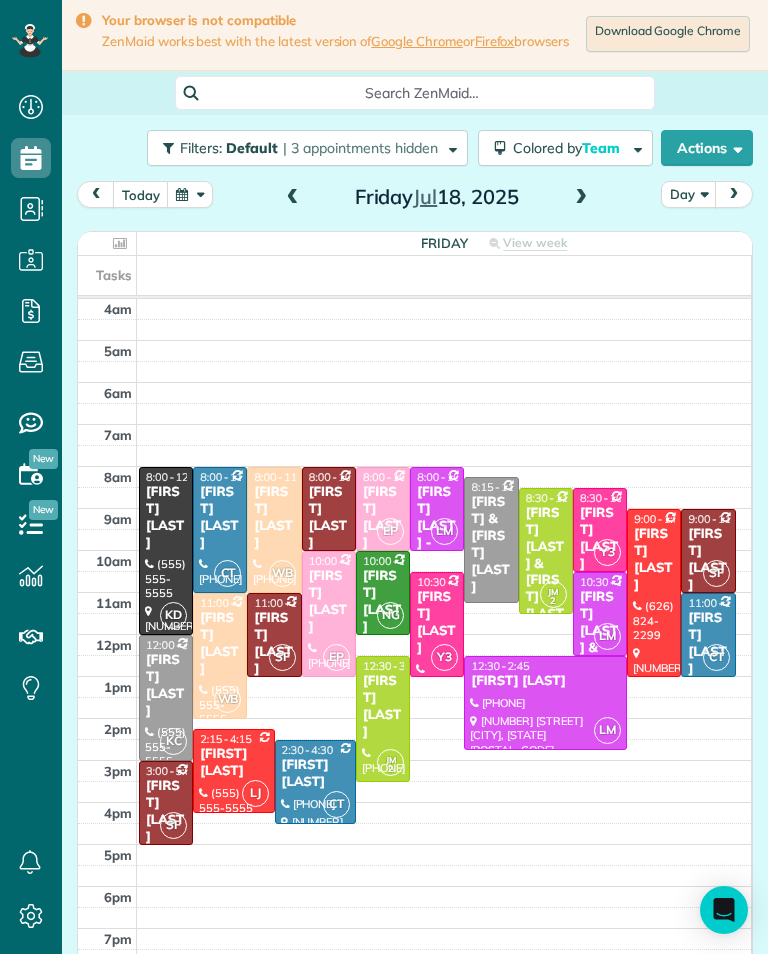 click on "[FIRST] [LAST]" at bounding box center [708, 560] 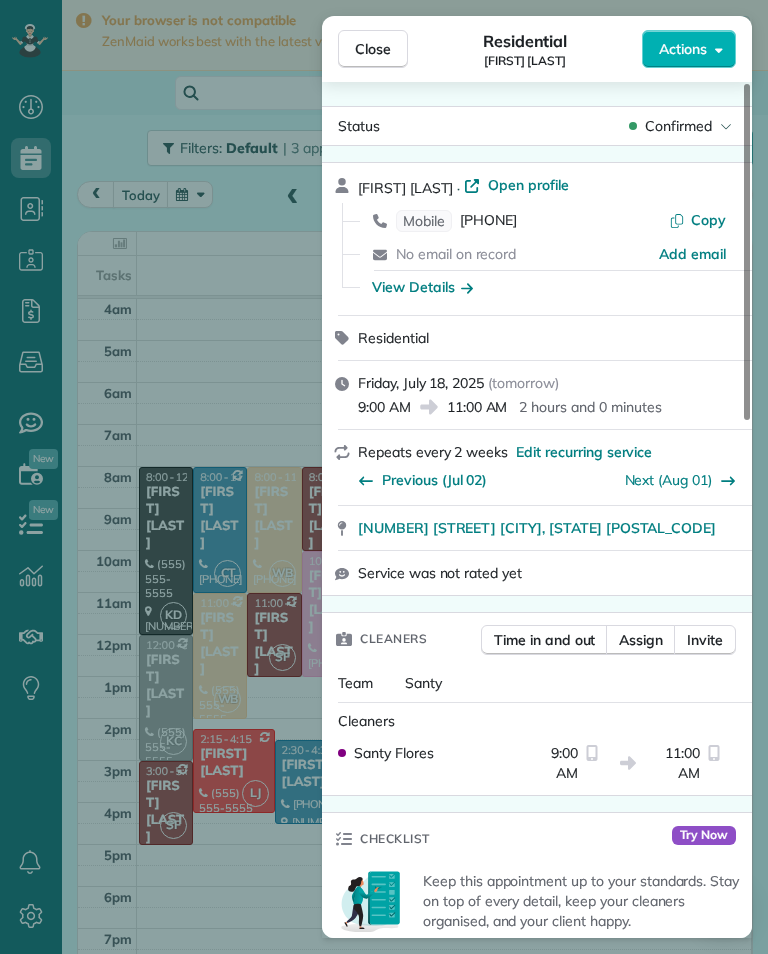click on "[PHONE]" at bounding box center (488, 221) 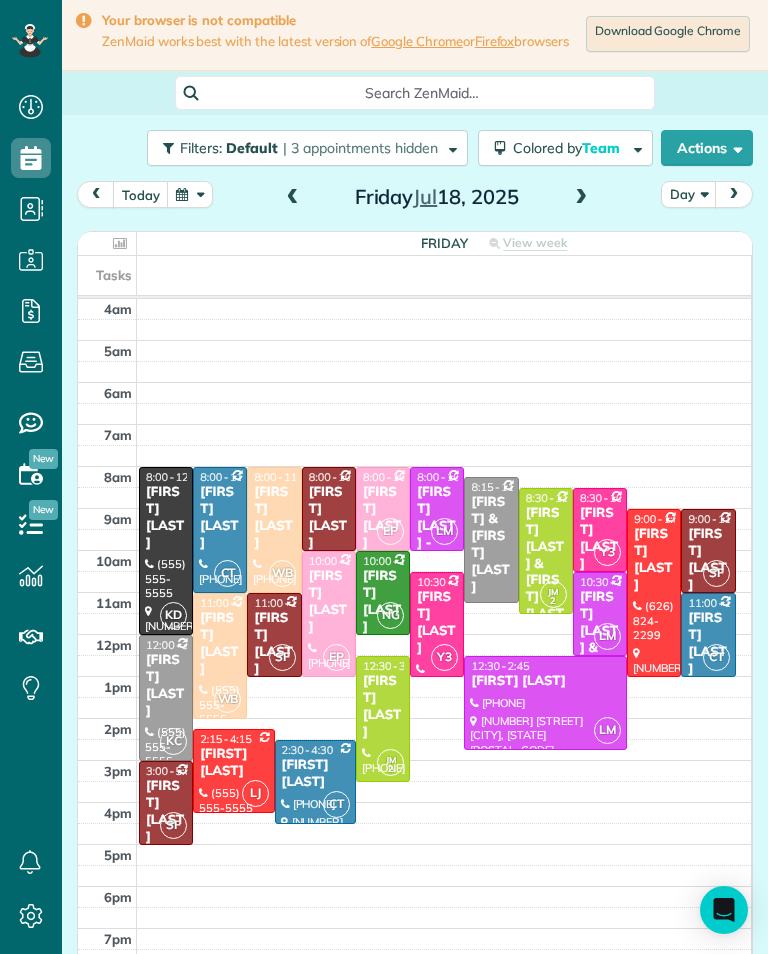 click on "[FIRST] [LAST]" at bounding box center (166, 518) 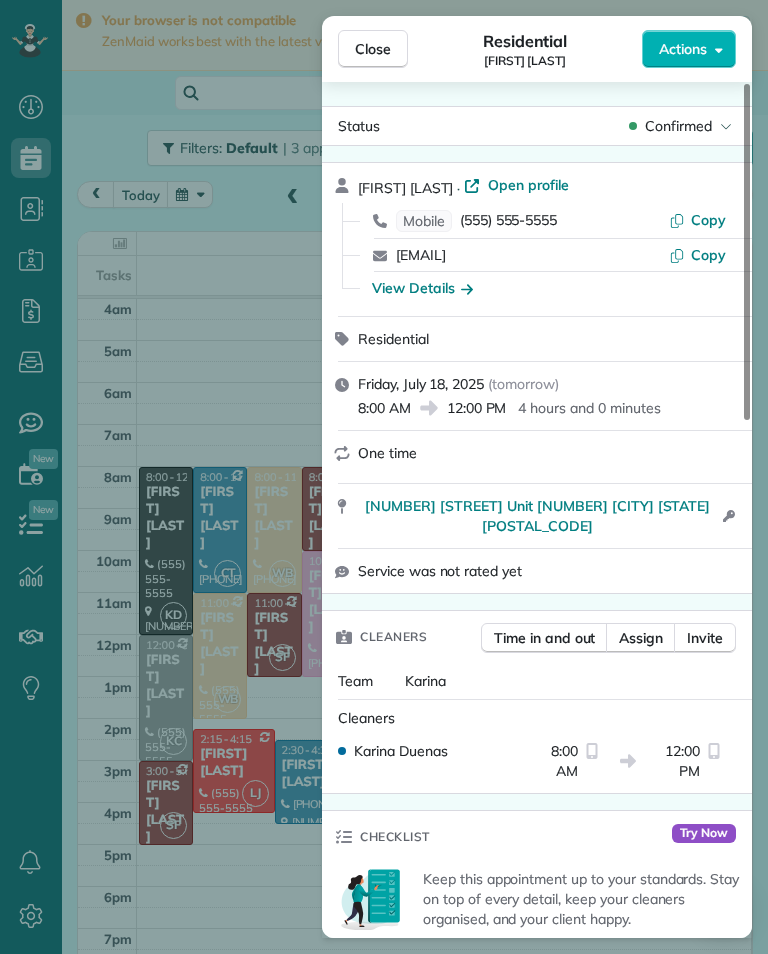 click on "(555) 555-5555" at bounding box center (508, 221) 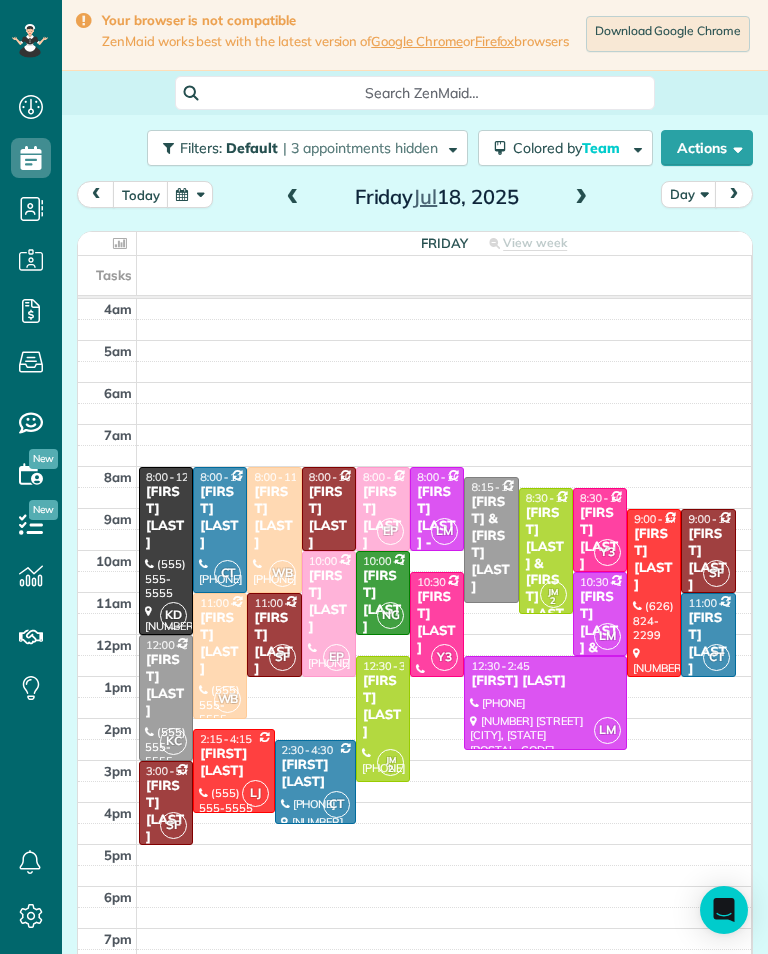 click on "ZenMaid works best with the latest version of  Google Chrome  or  Firefox  browsers" at bounding box center (335, 41) 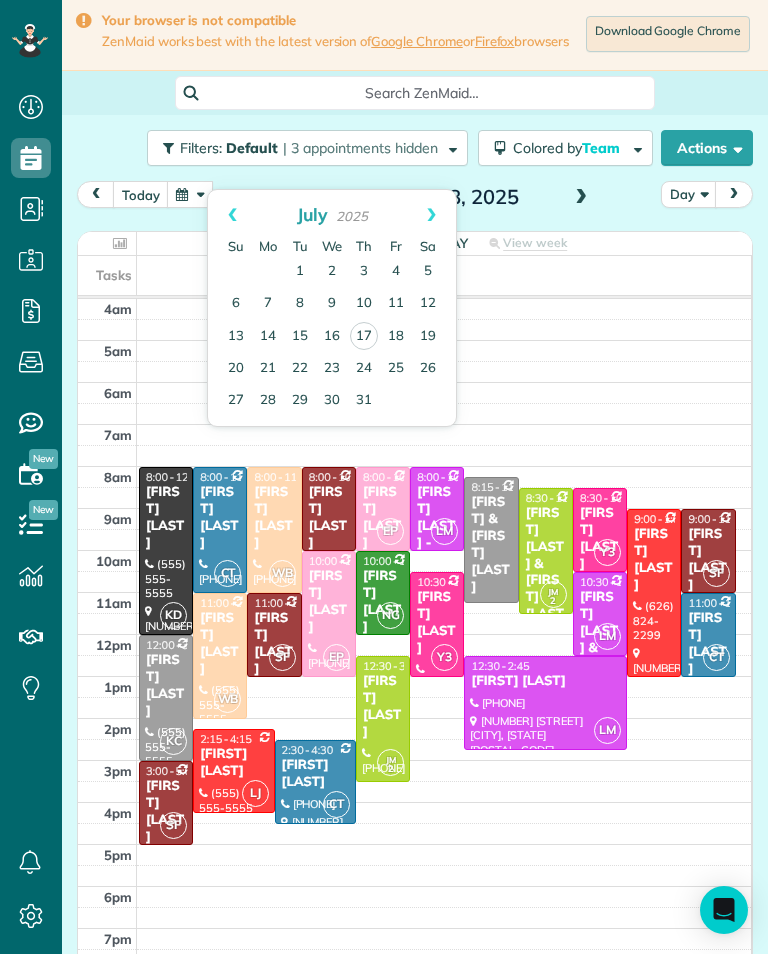 click on "25" at bounding box center [396, 369] 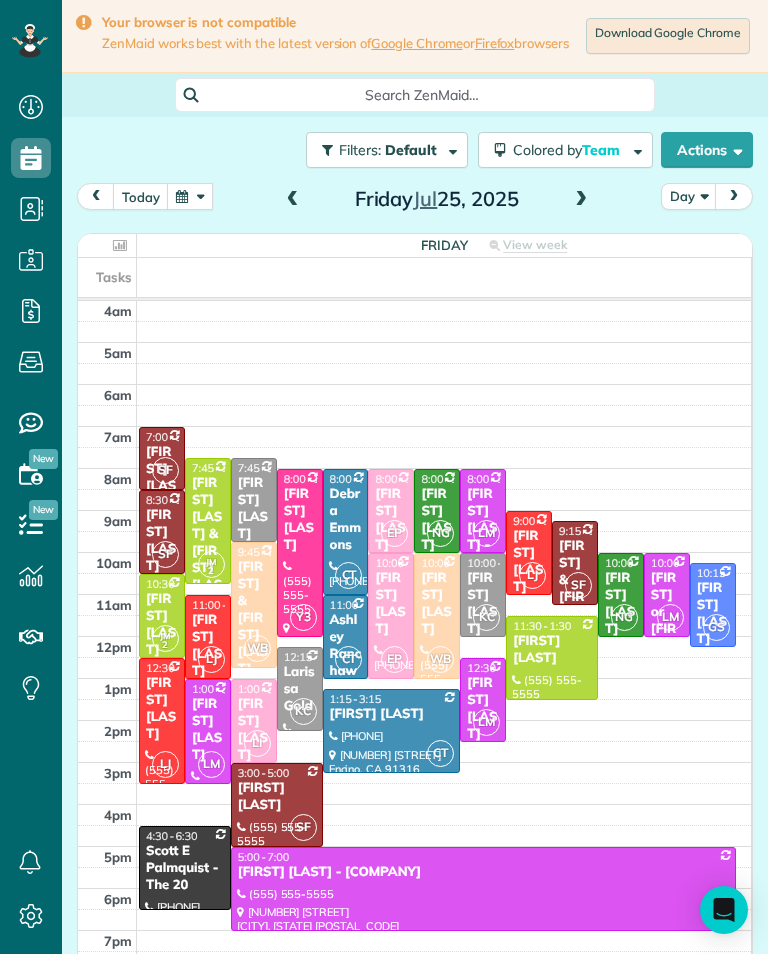 scroll, scrollTop: 0, scrollLeft: 0, axis: both 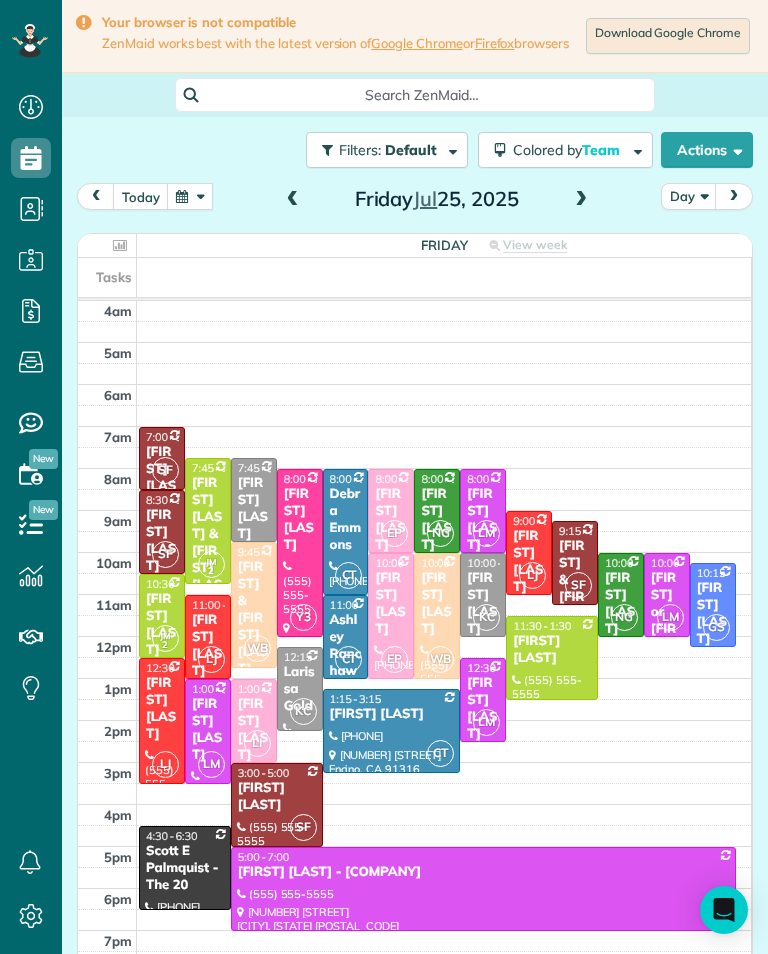 click at bounding box center (190, 196) 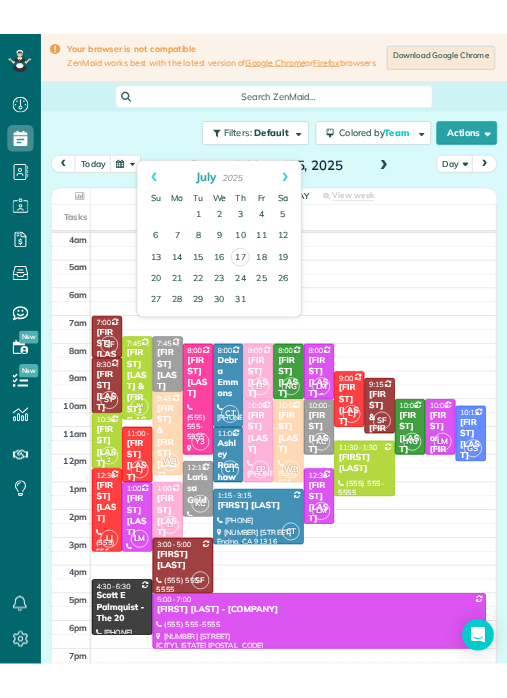 scroll, scrollTop: 0, scrollLeft: 0, axis: both 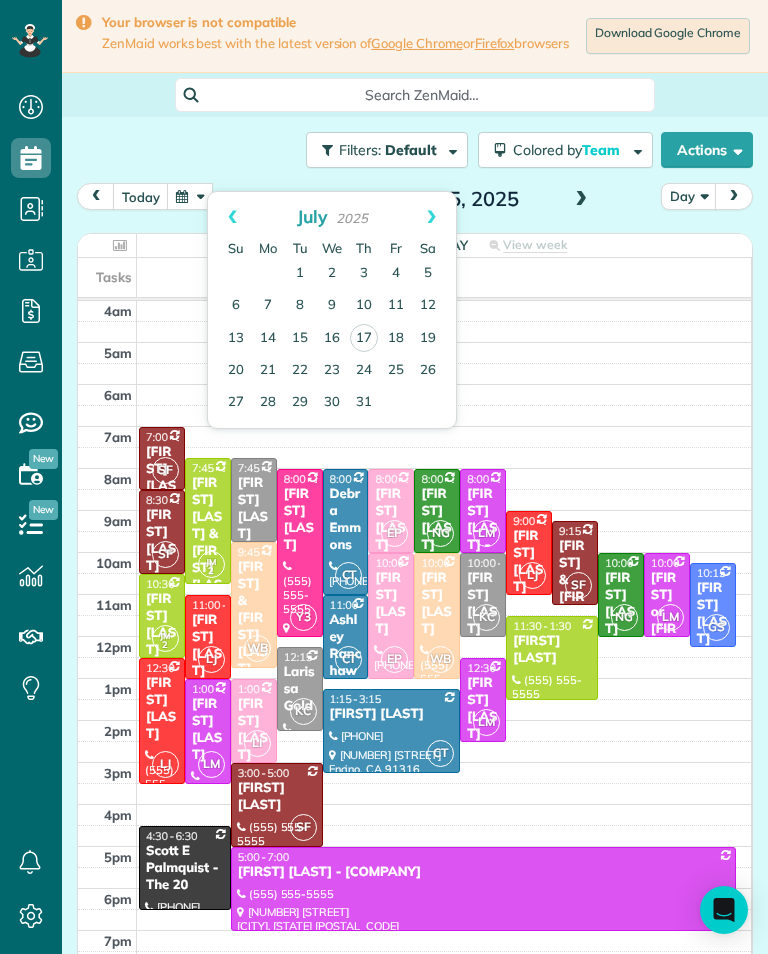 click on "31" at bounding box center [364, 403] 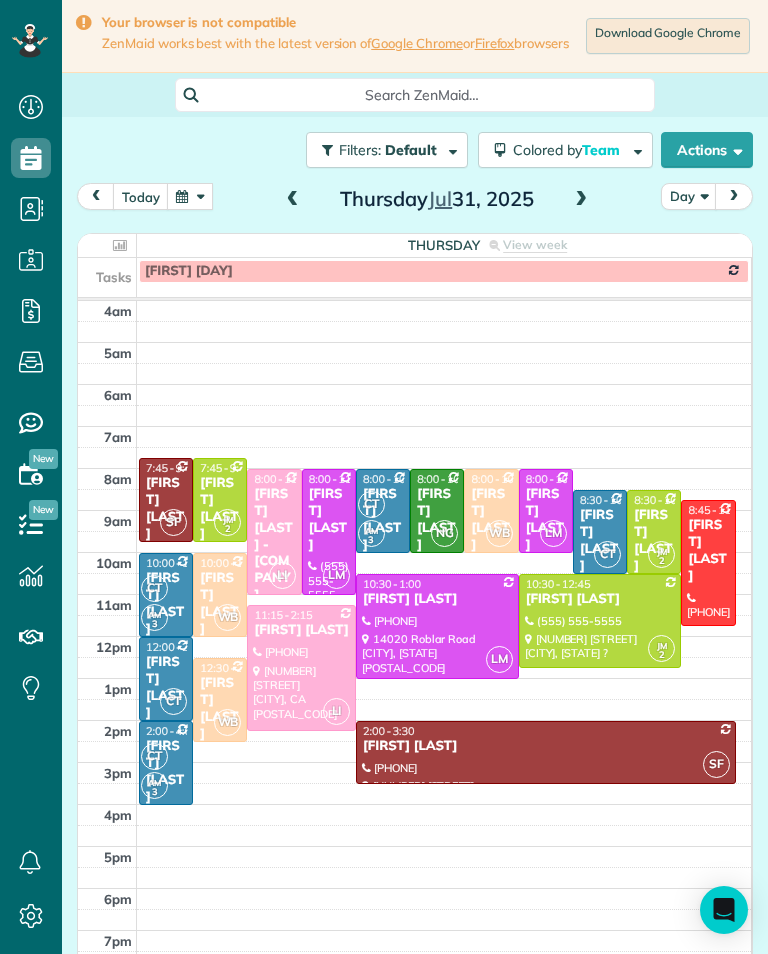 click at bounding box center (581, 200) 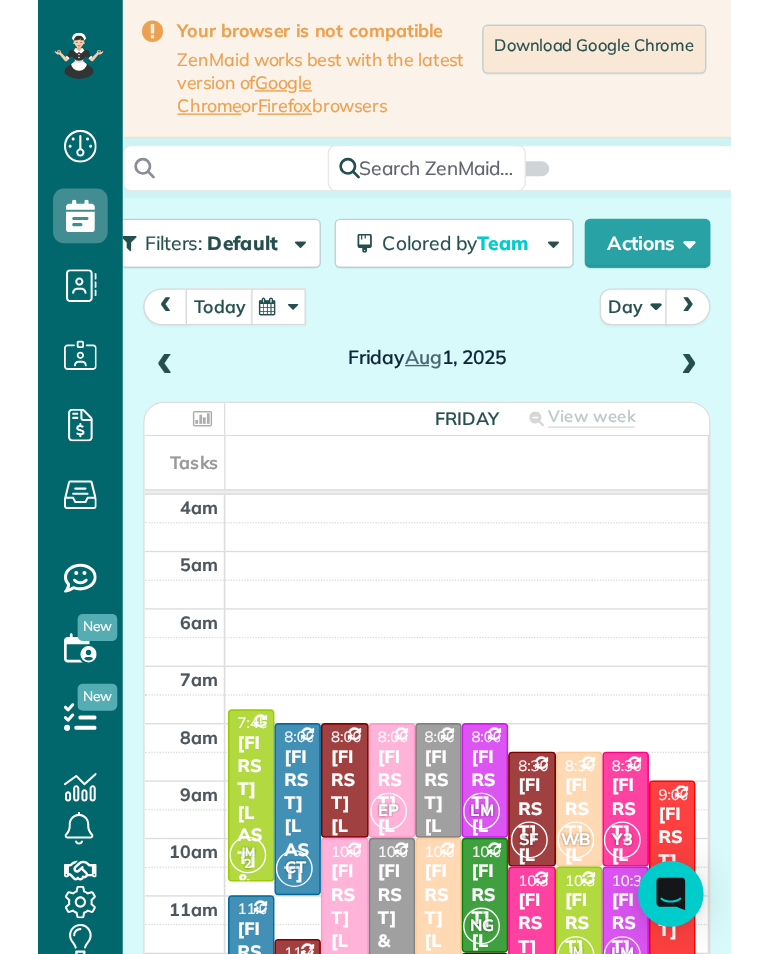 scroll, scrollTop: 12, scrollLeft: 0, axis: vertical 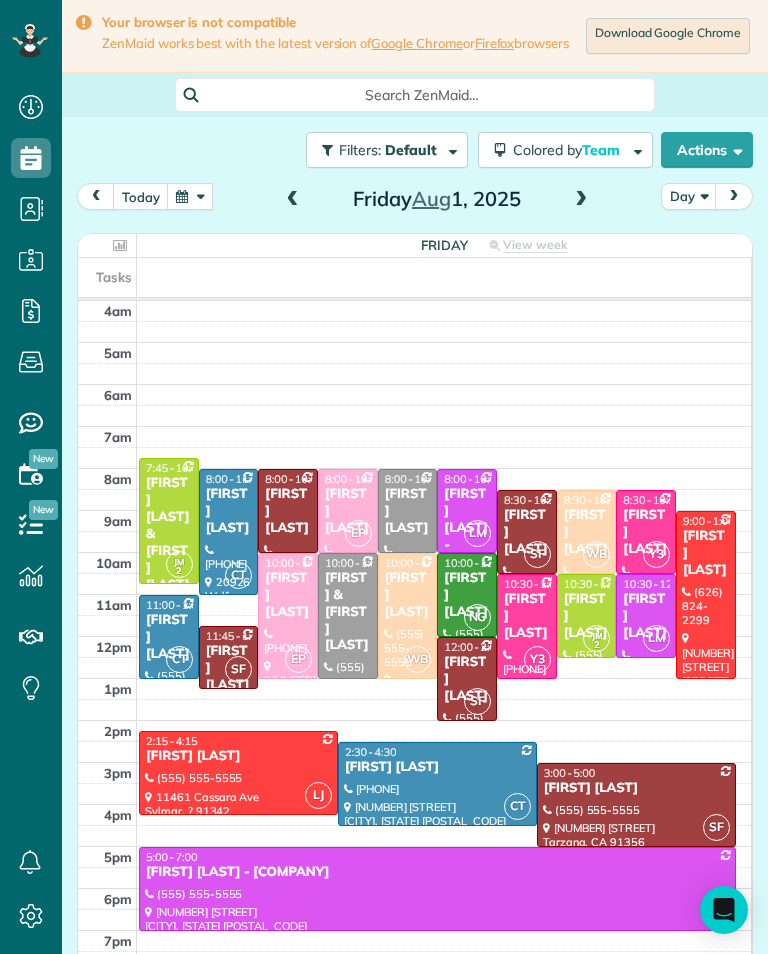 click at bounding box center (293, 200) 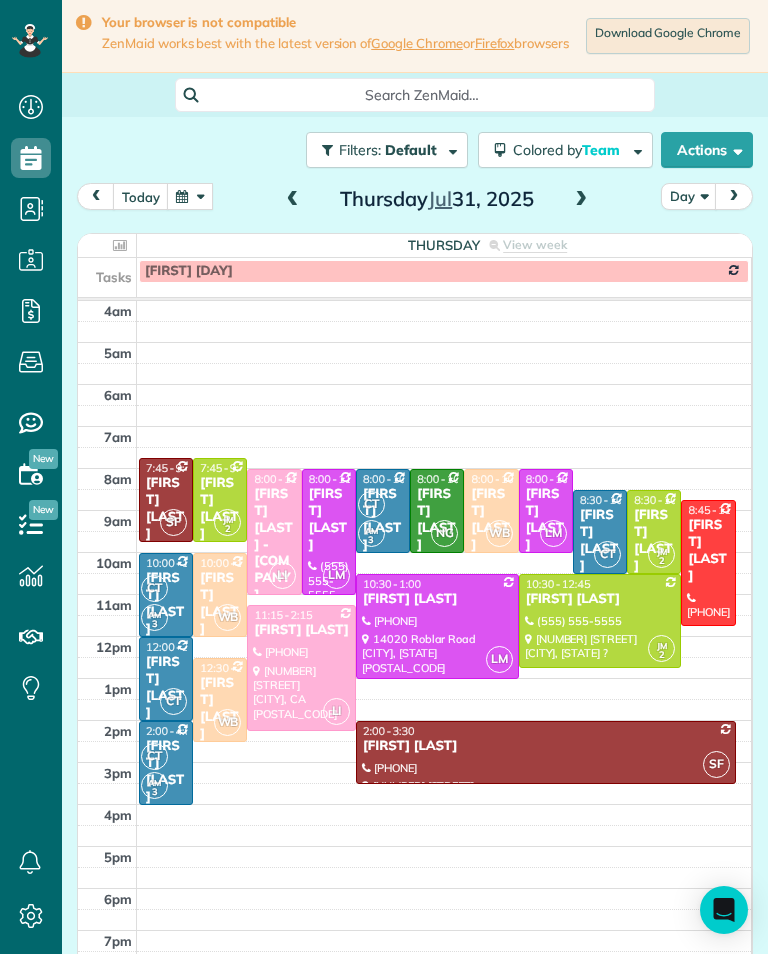 click at bounding box center [293, 200] 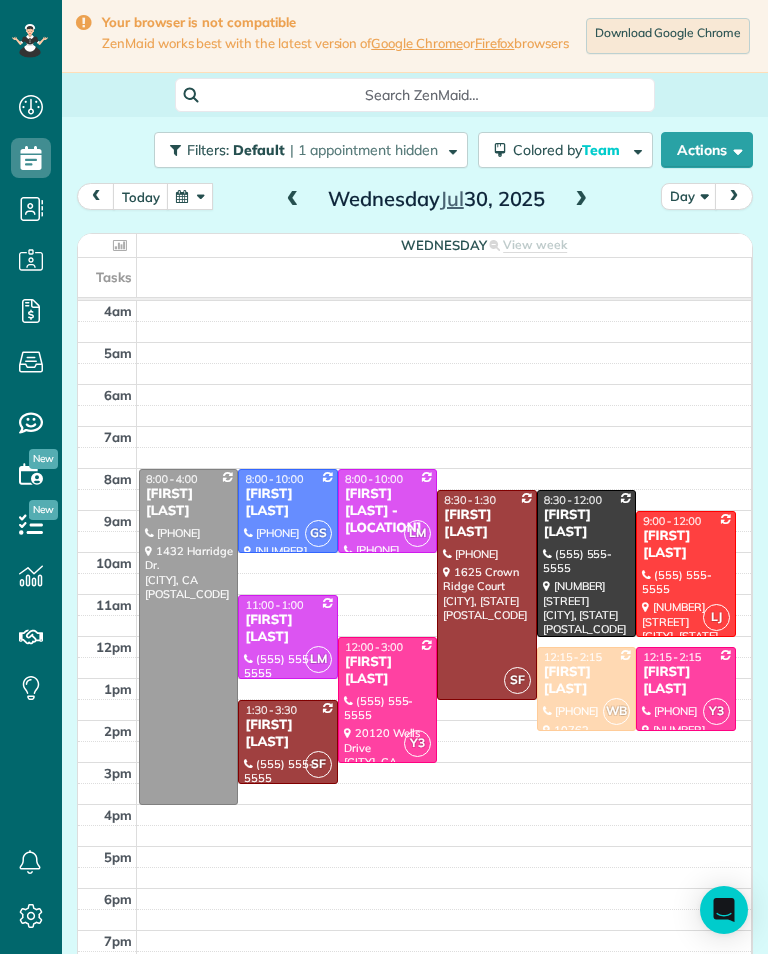 click on "[DAY] [MONTH] [DAY], [YEAR]" at bounding box center [437, 199] 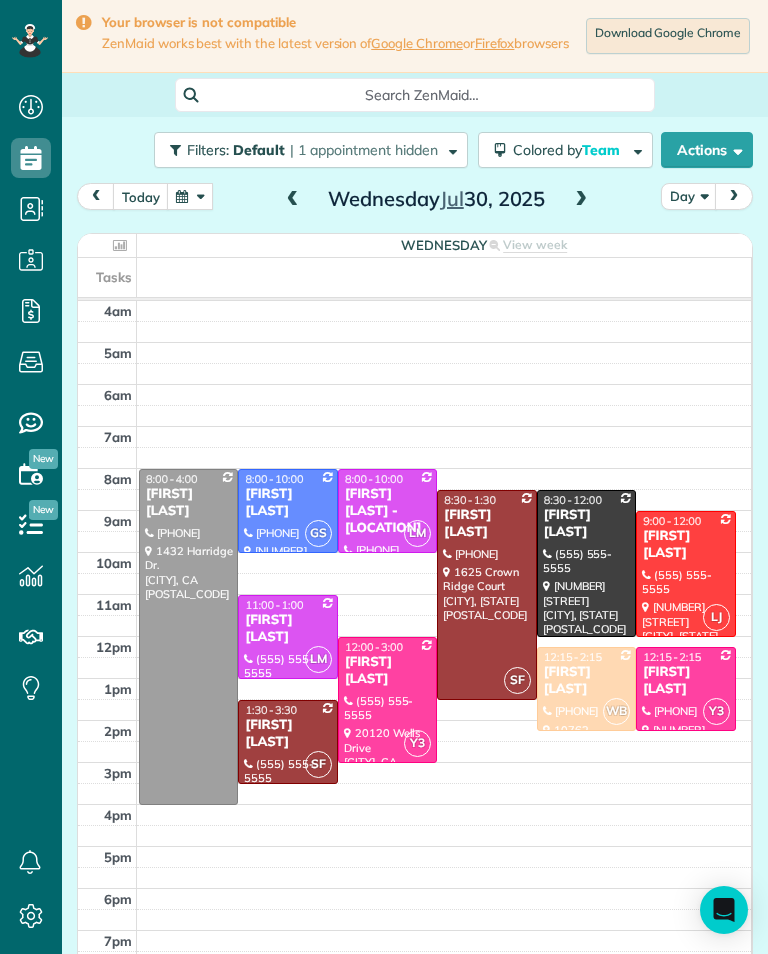 click at bounding box center [293, 200] 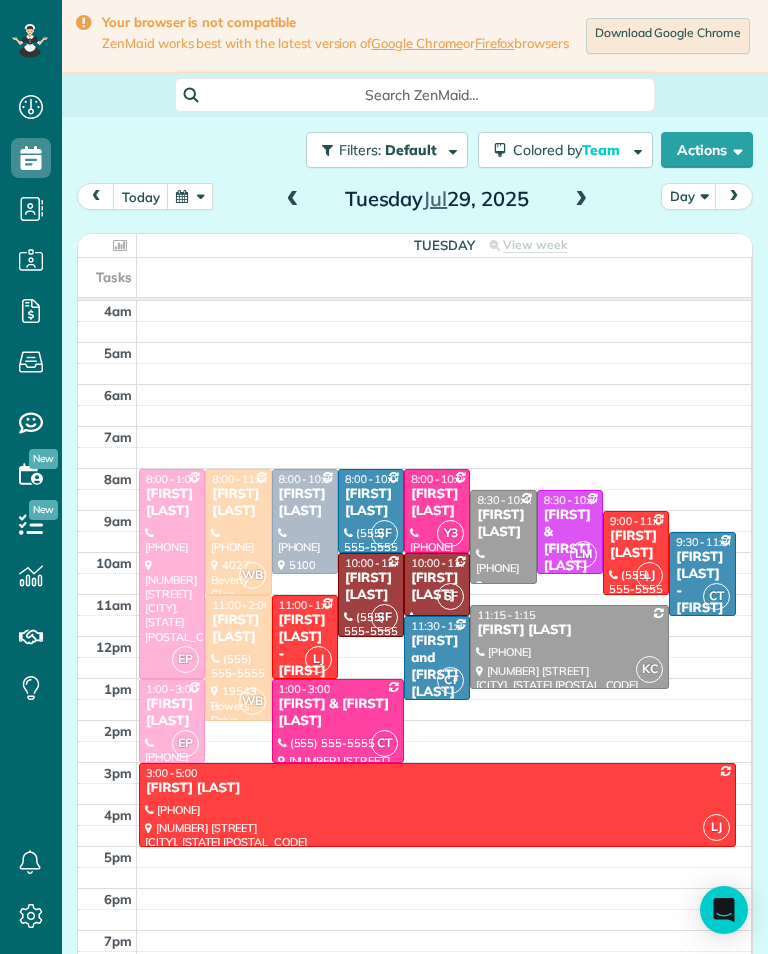 scroll, scrollTop: 985, scrollLeft: 62, axis: both 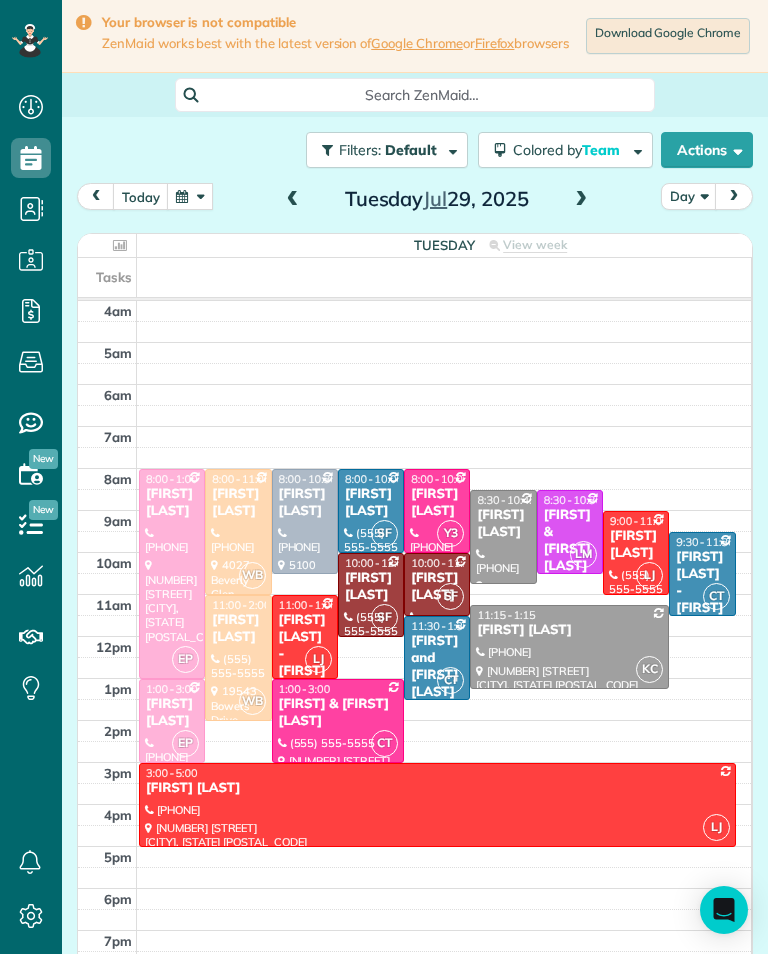 click at bounding box center [190, 196] 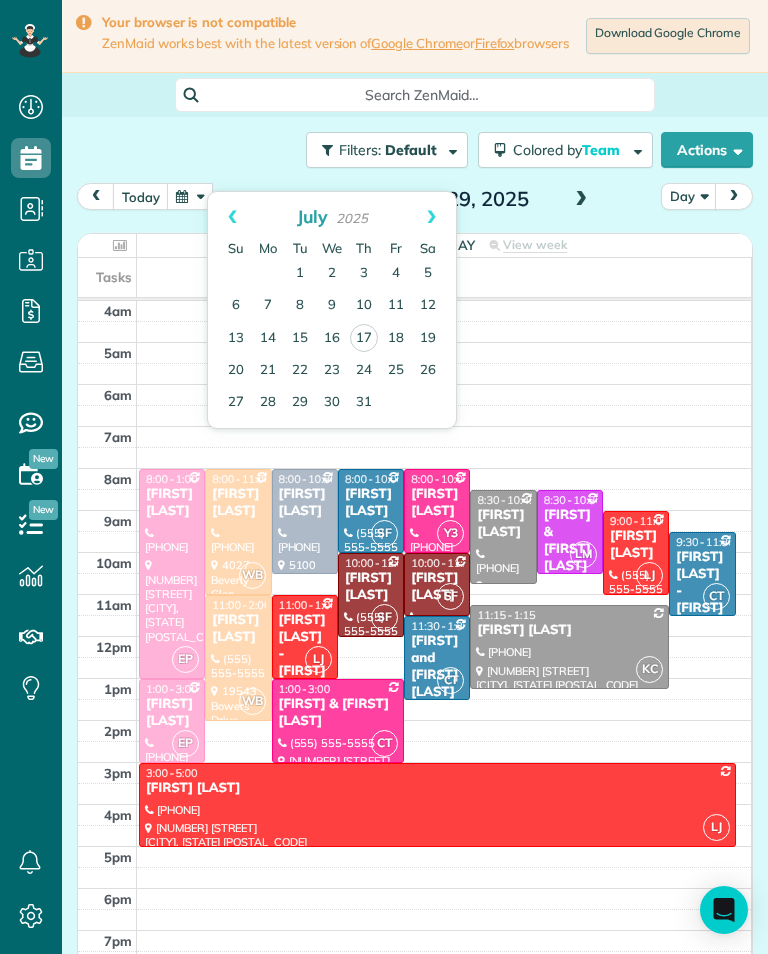 click on "22" at bounding box center (300, 371) 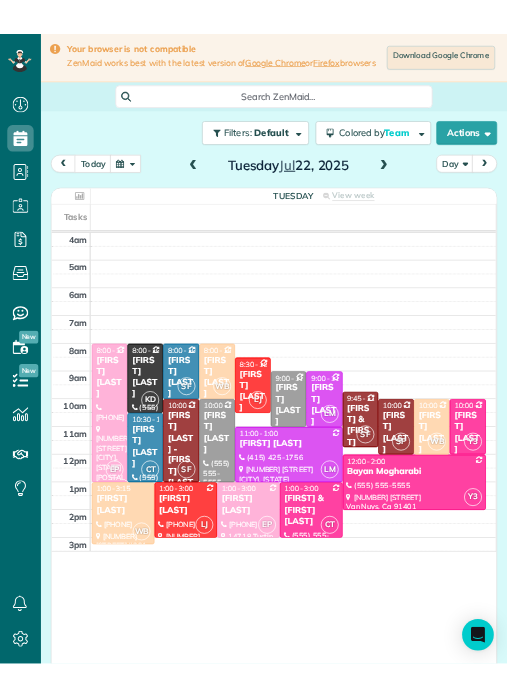 scroll, scrollTop: 0, scrollLeft: 0, axis: both 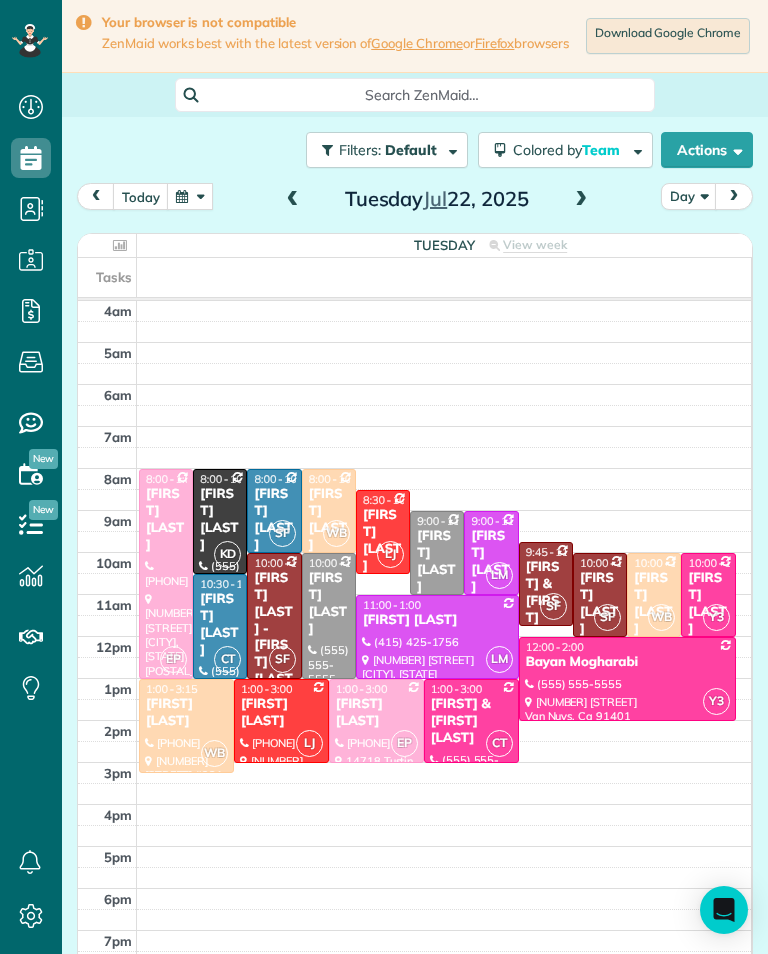 click at bounding box center [581, 200] 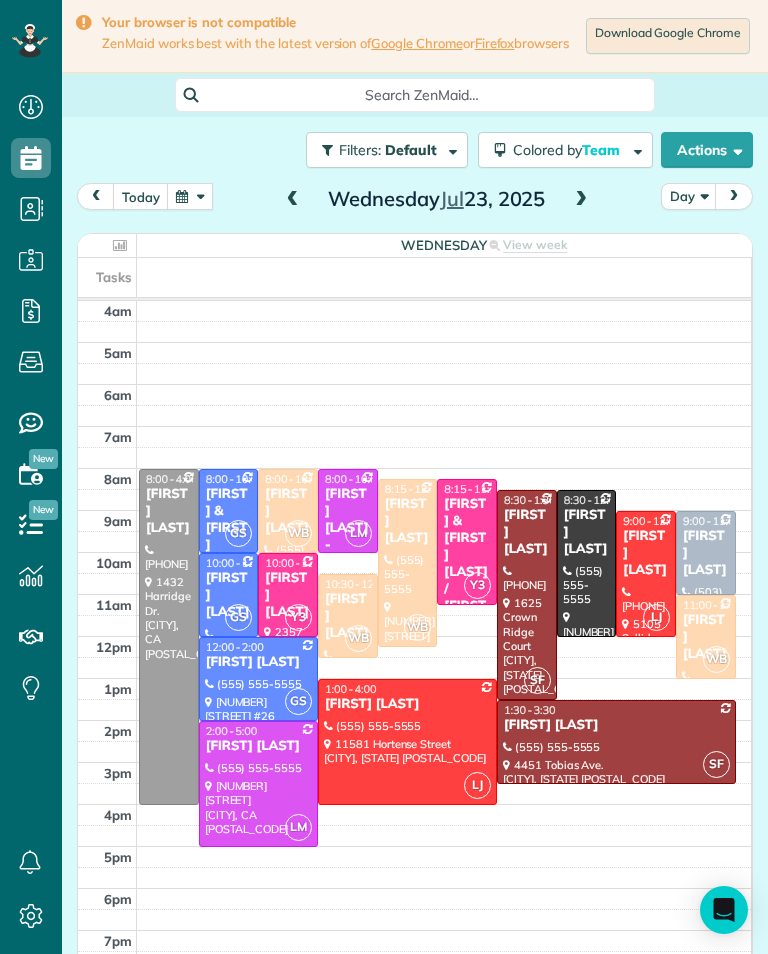 click at bounding box center [190, 196] 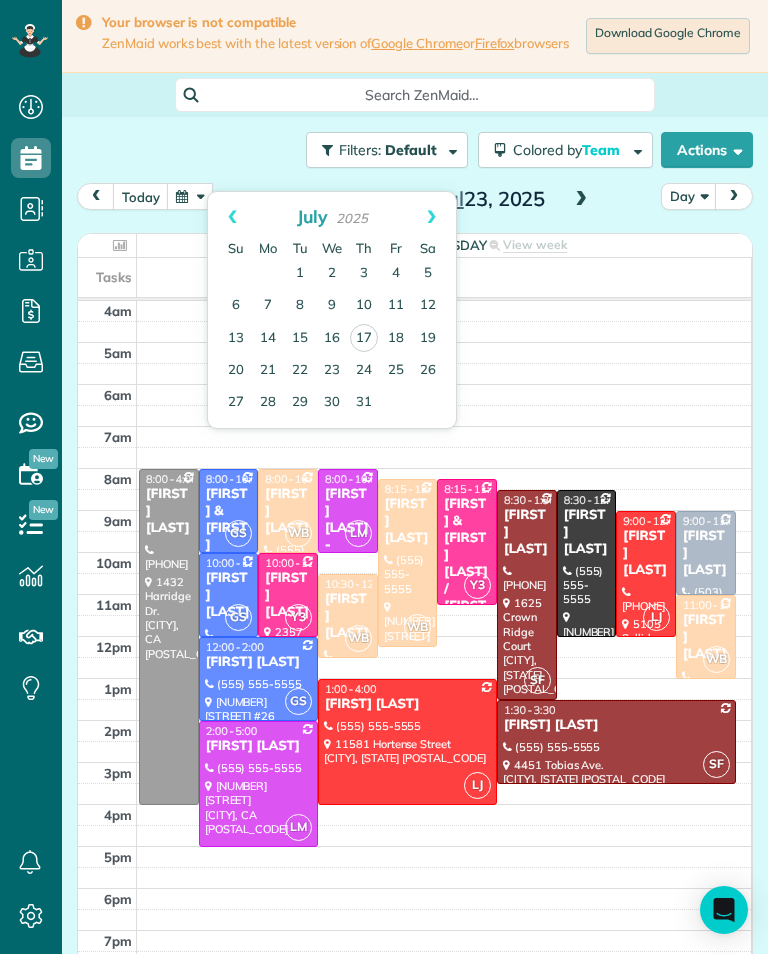 click on "Next" at bounding box center [431, 217] 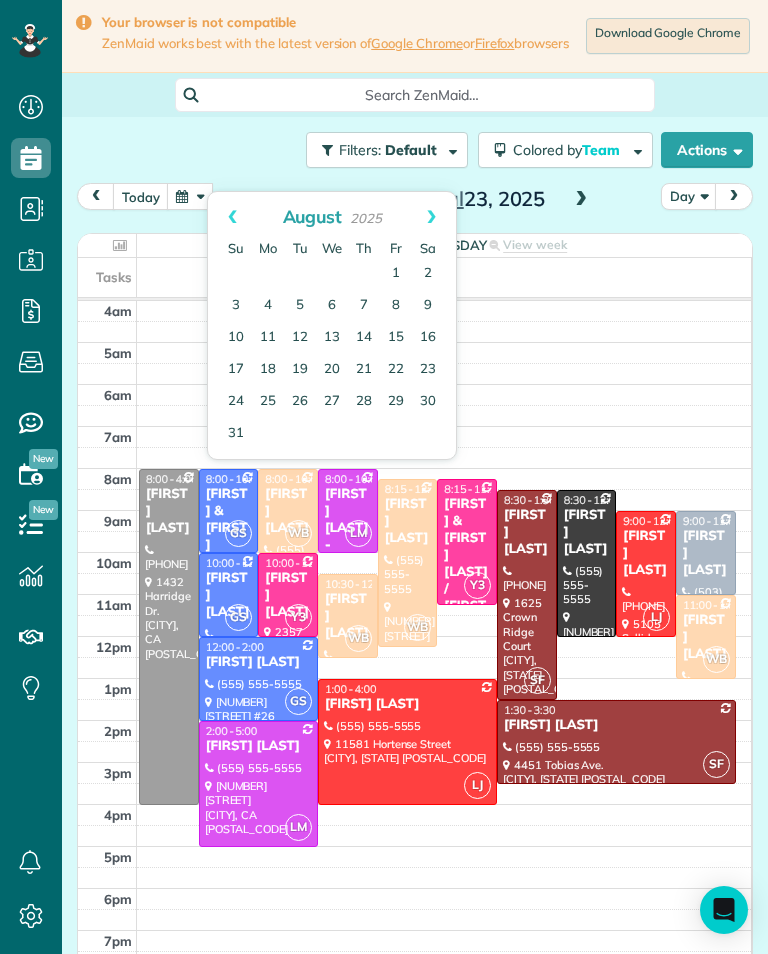 click on "7" at bounding box center [364, 306] 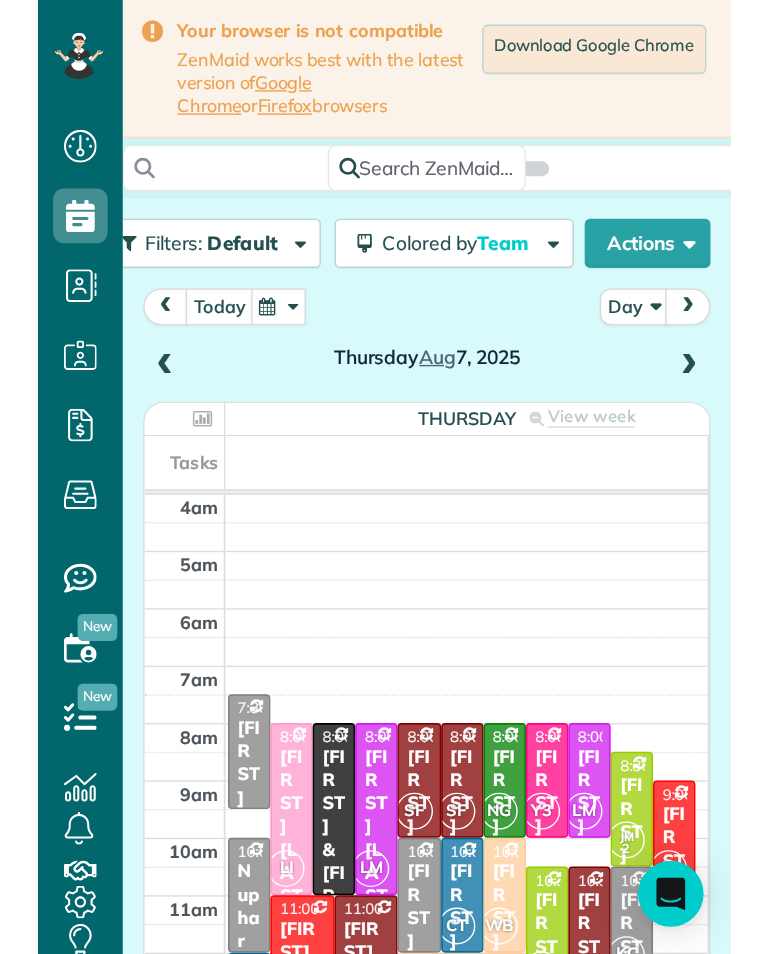 scroll, scrollTop: 12, scrollLeft: 0, axis: vertical 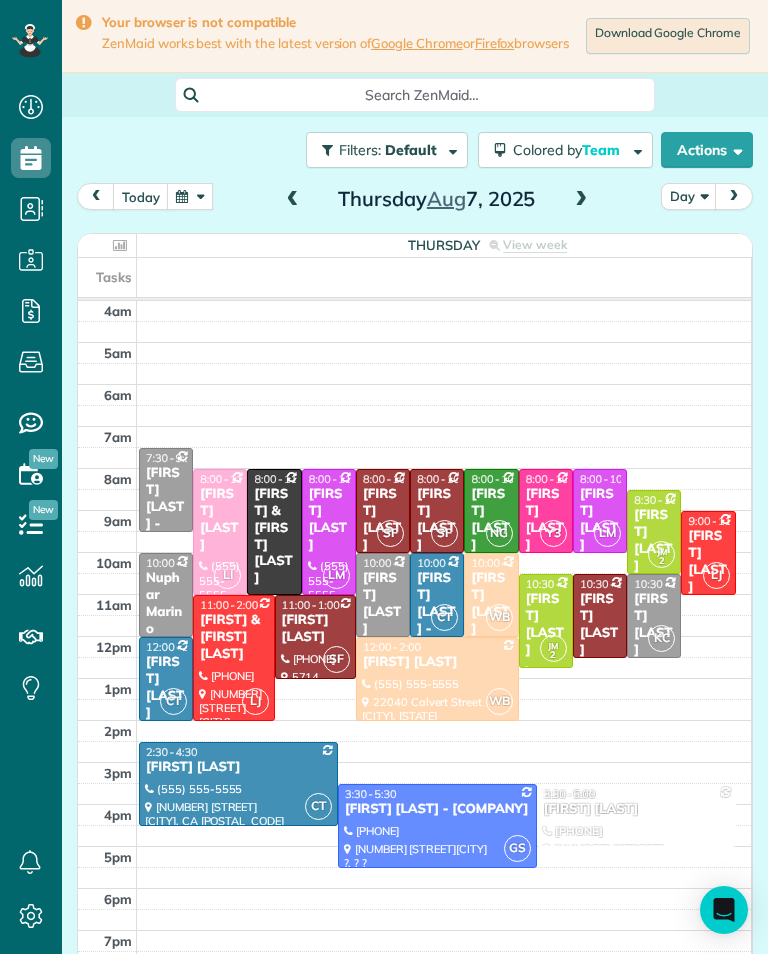 click at bounding box center [190, 196] 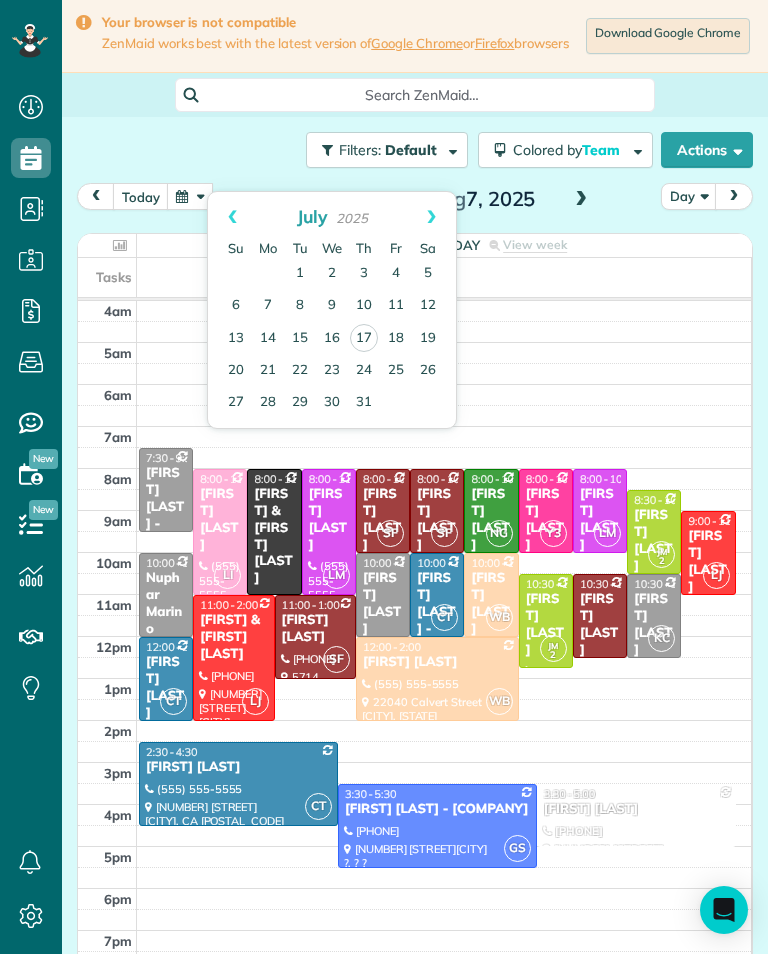 click on "23" at bounding box center [332, 371] 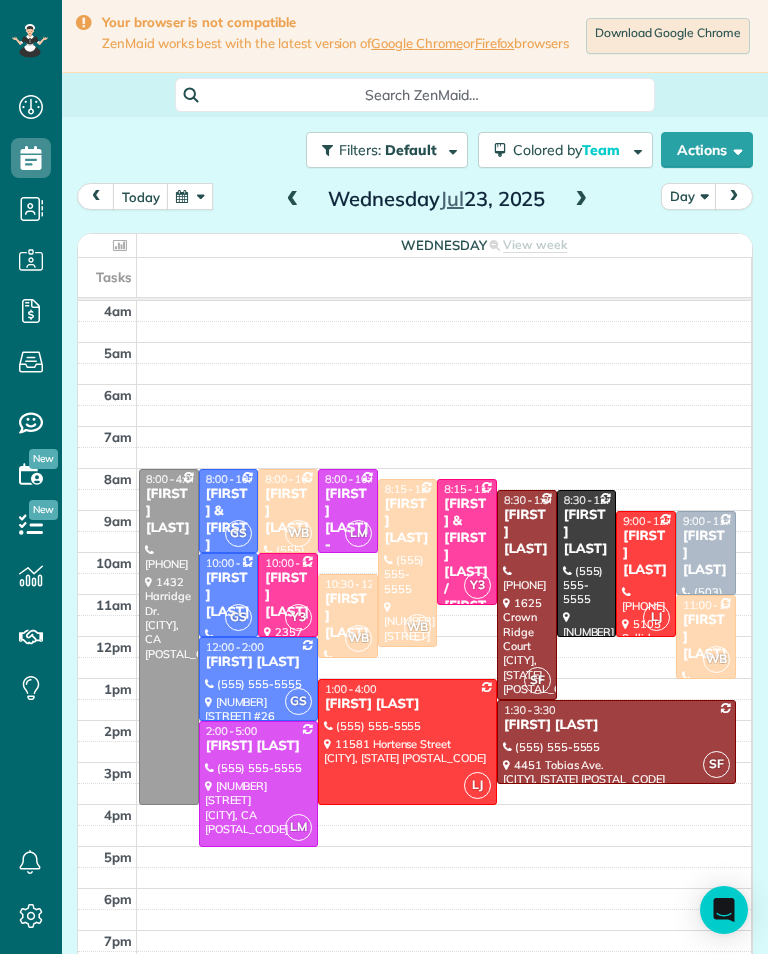 click at bounding box center (581, 200) 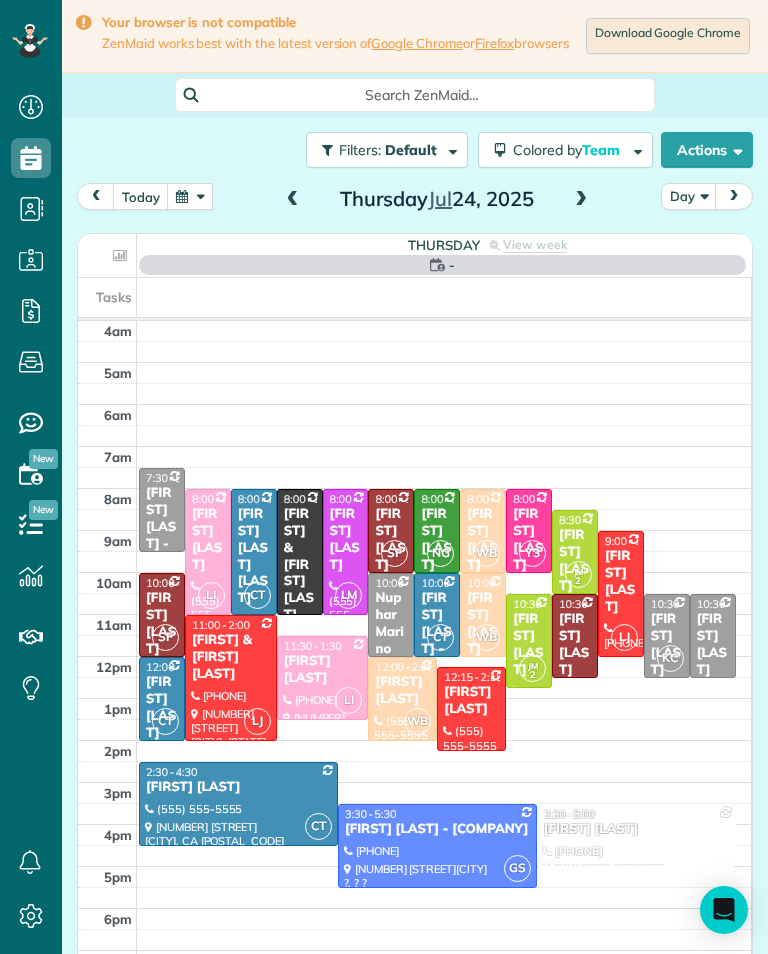 click at bounding box center (190, 196) 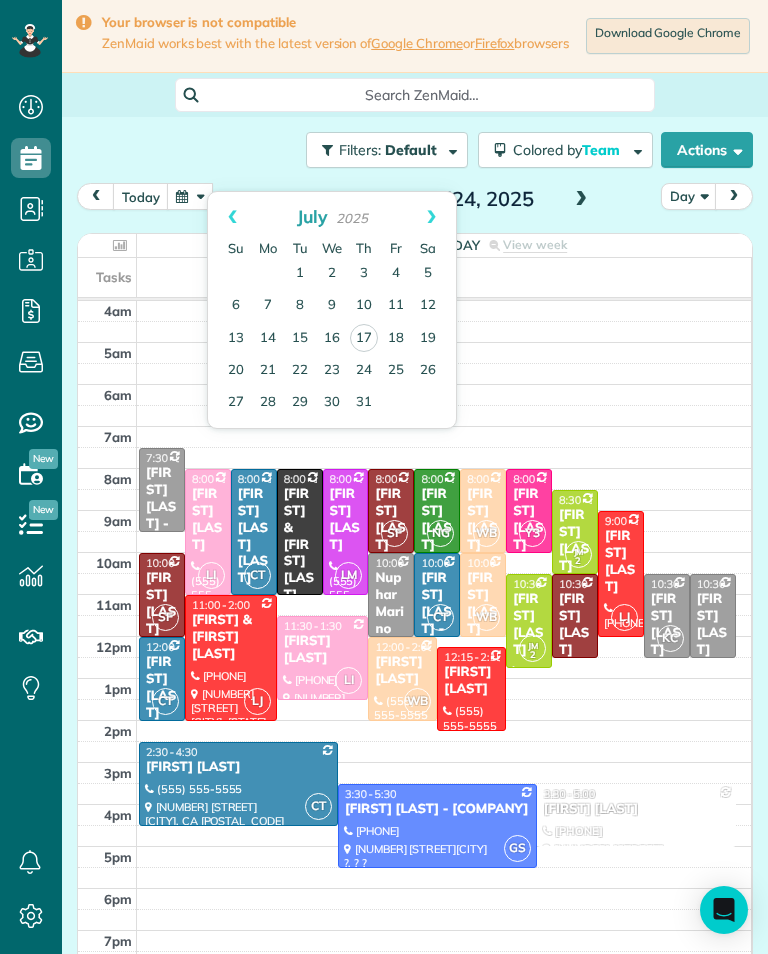click on "Next" at bounding box center (431, 217) 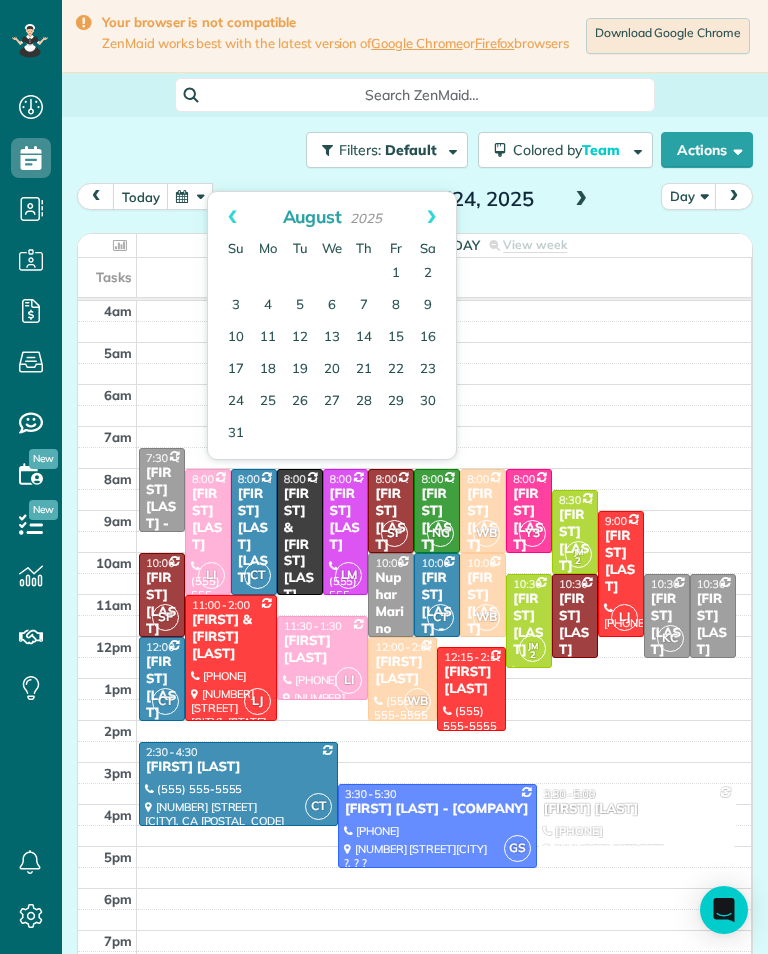 click on "7" at bounding box center [364, 306] 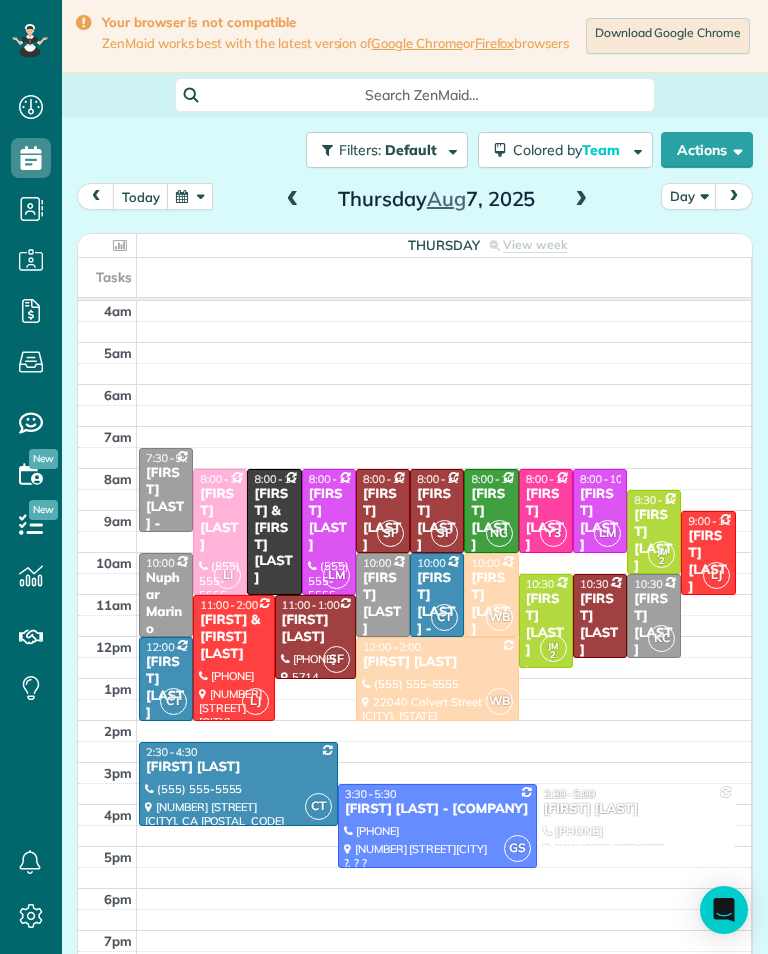 click at bounding box center [293, 200] 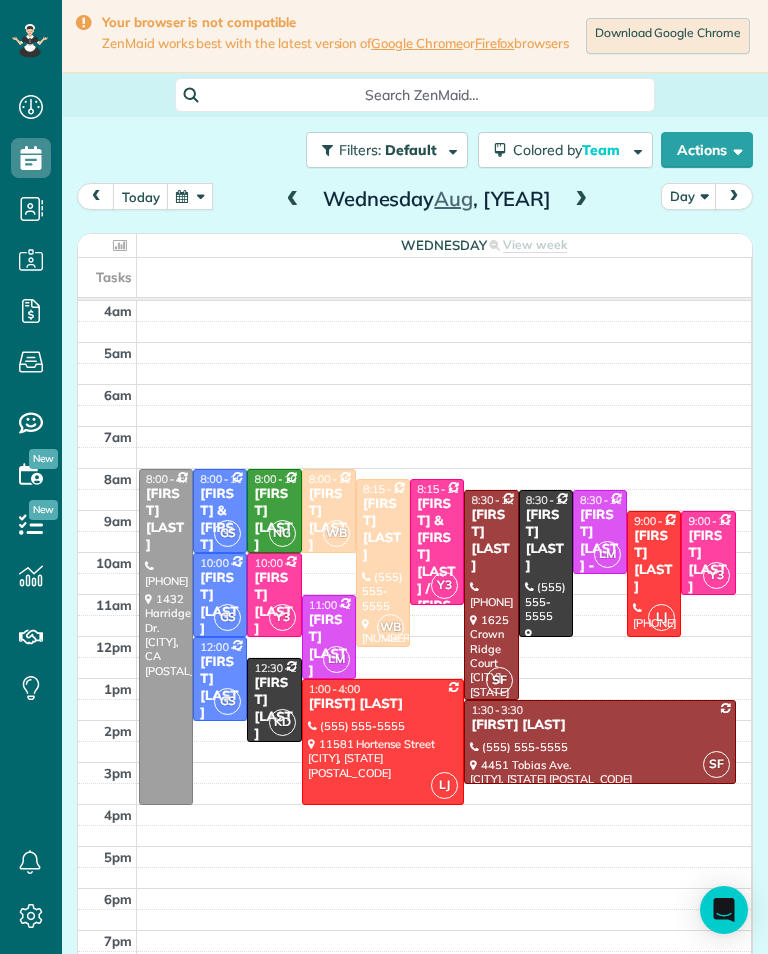 click at bounding box center [293, 200] 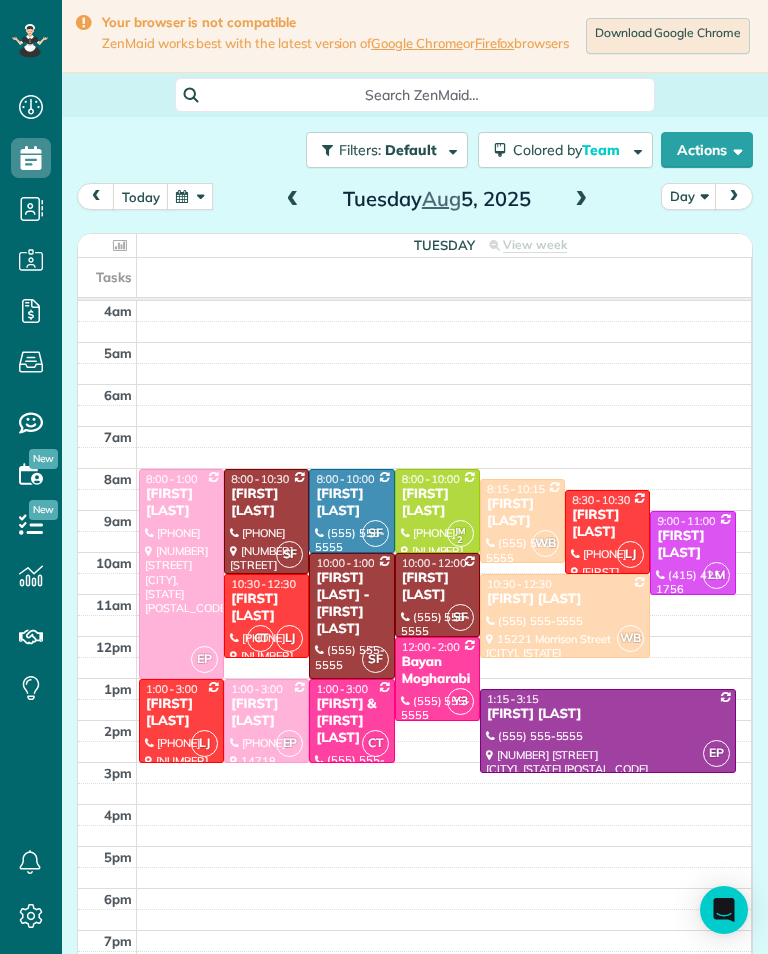 click at bounding box center (581, 200) 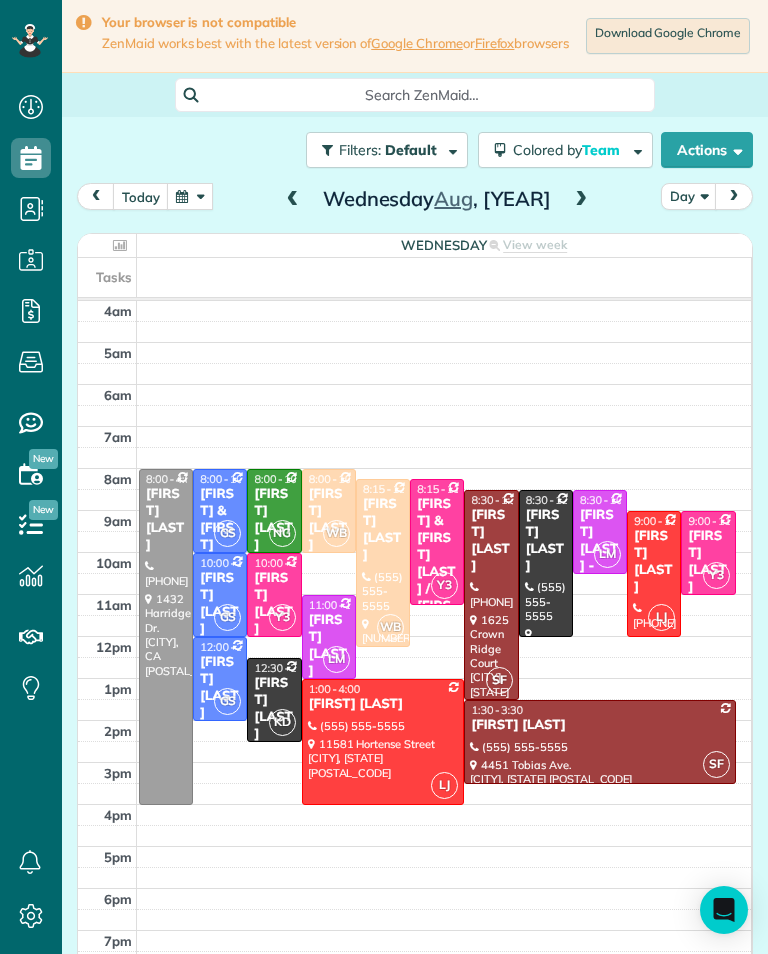 click at bounding box center (444, 941) 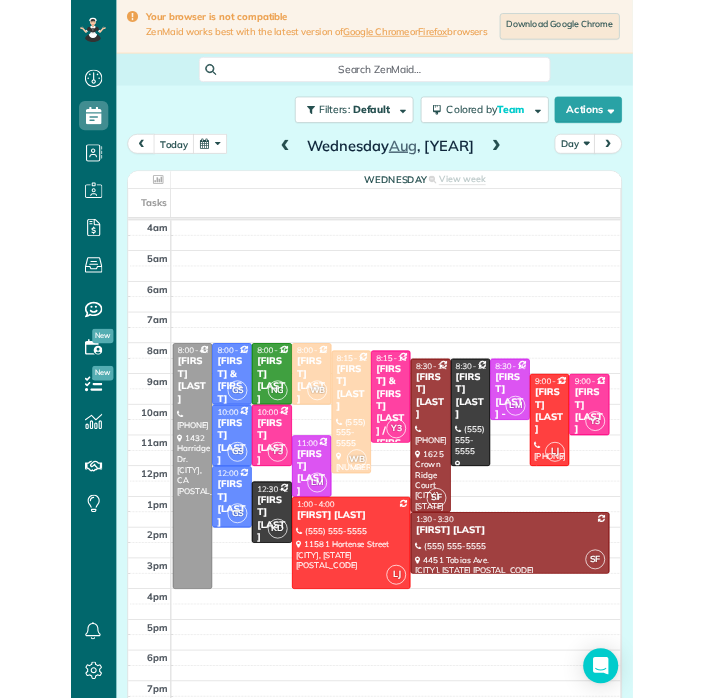 scroll, scrollTop: 31, scrollLeft: 0, axis: vertical 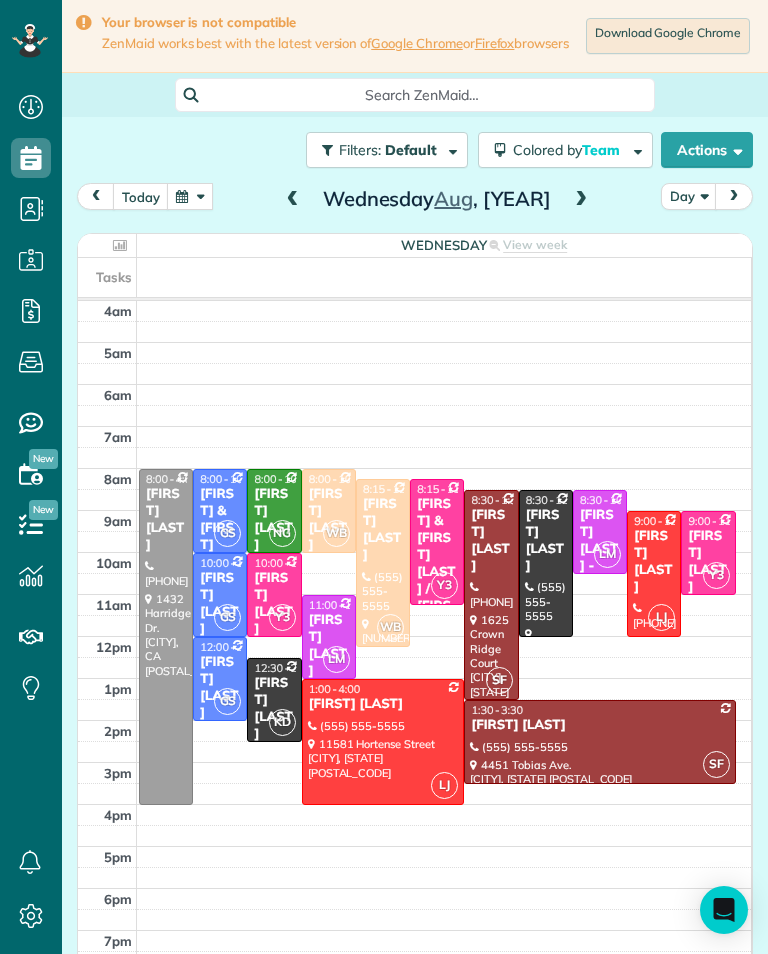 click at bounding box center [383, 563] 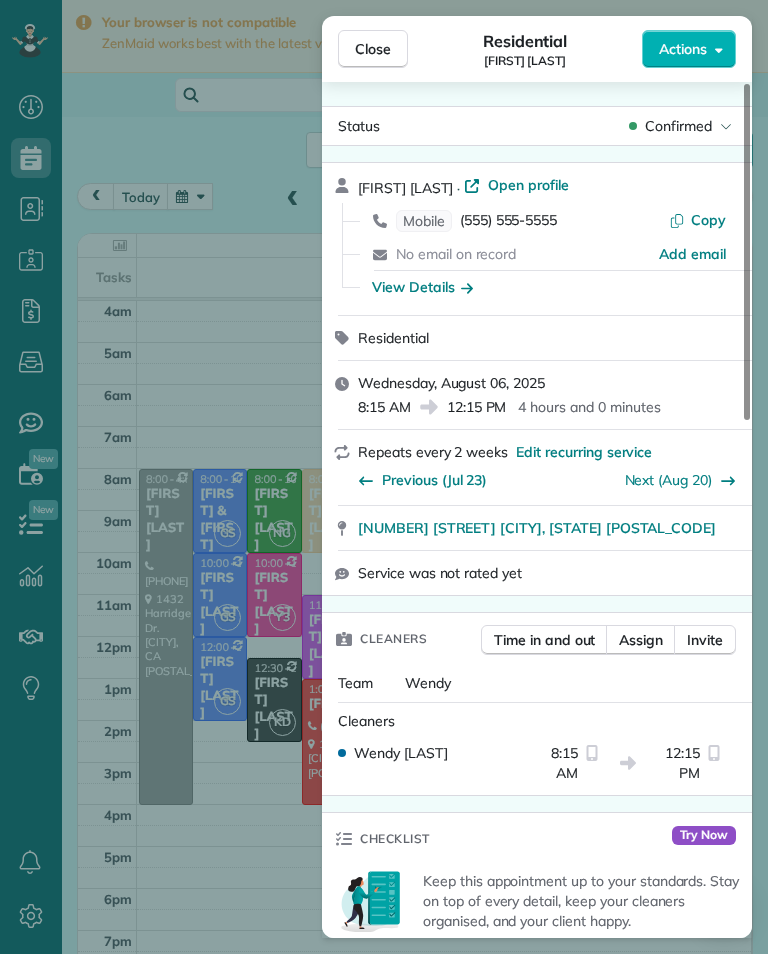 click on "A Appointment Reminder SMS could not be delivered to [PHONE]. The person you are trying to message has opted out of receiving messages from you." at bounding box center (384, 477) 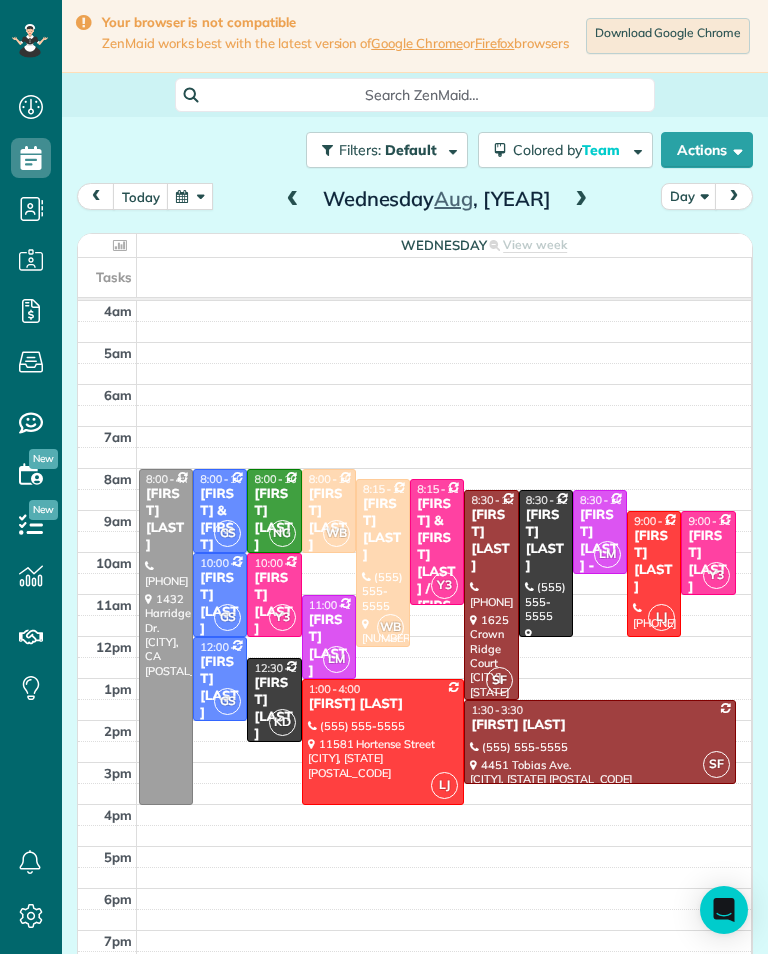 scroll, scrollTop: 985, scrollLeft: 62, axis: both 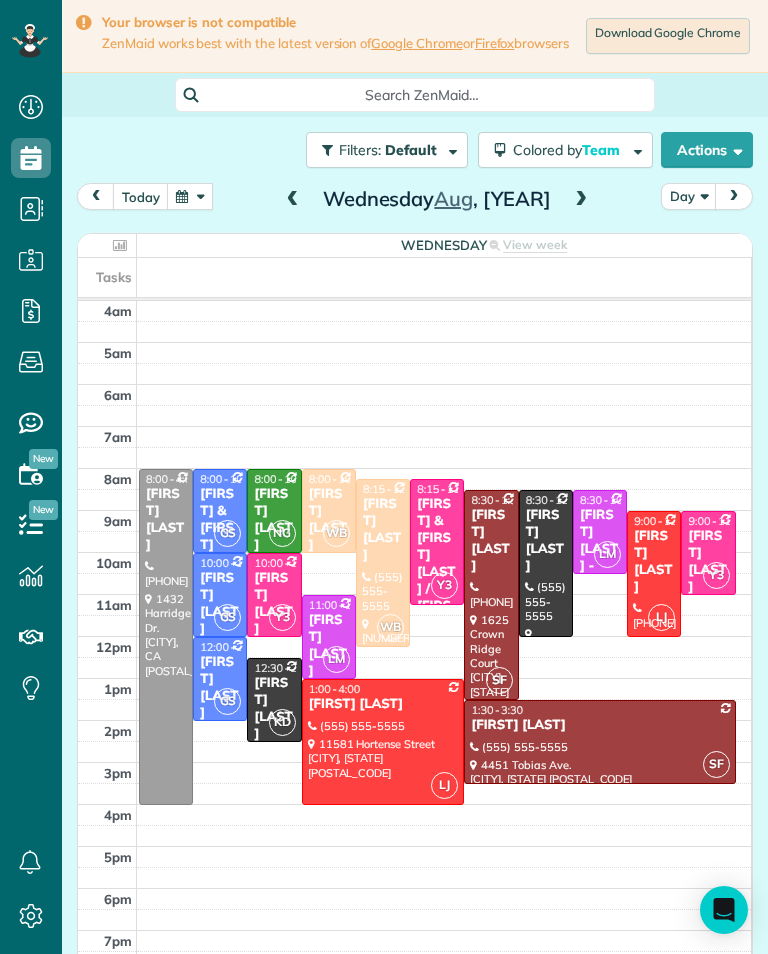 click at bounding box center [190, 196] 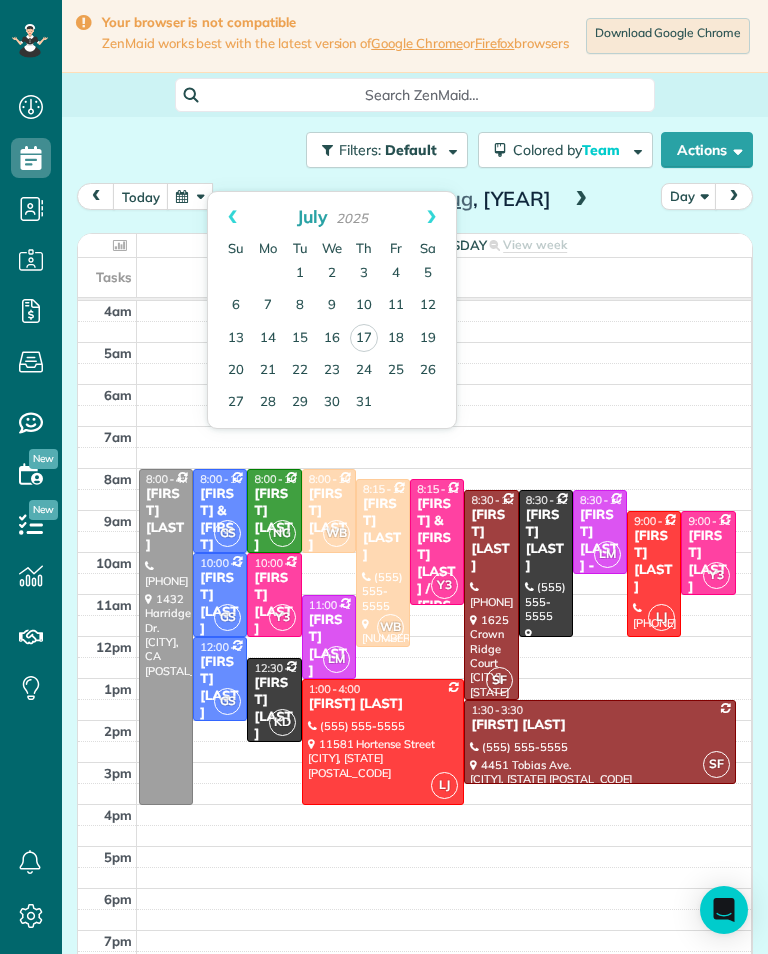 click on "18" at bounding box center [396, 339] 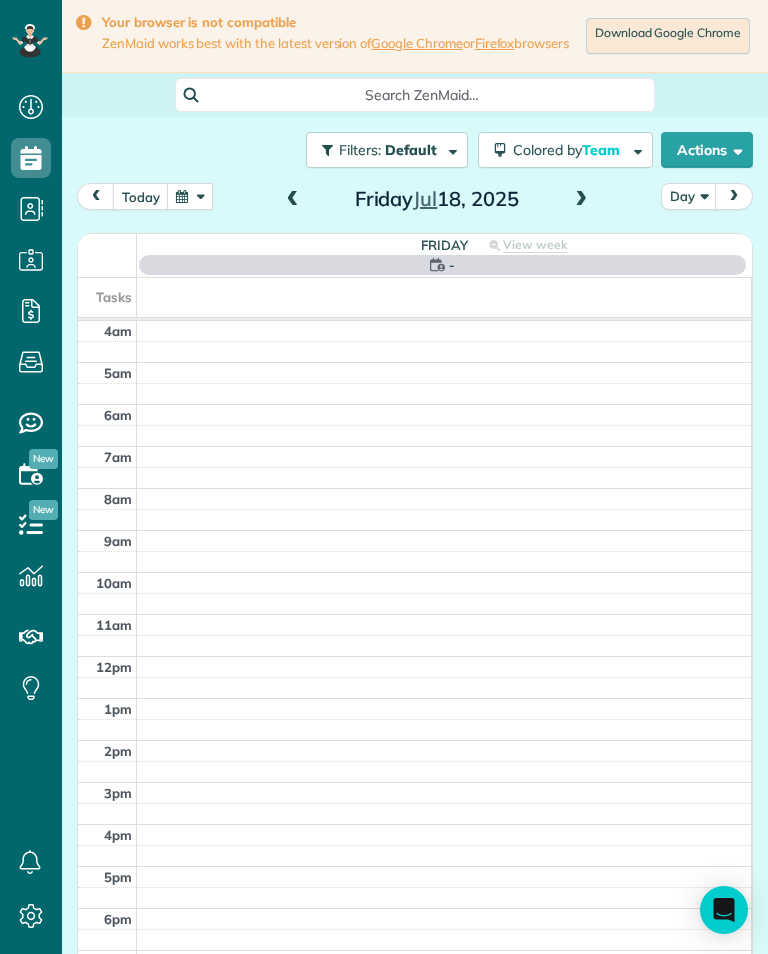 click at bounding box center (190, 196) 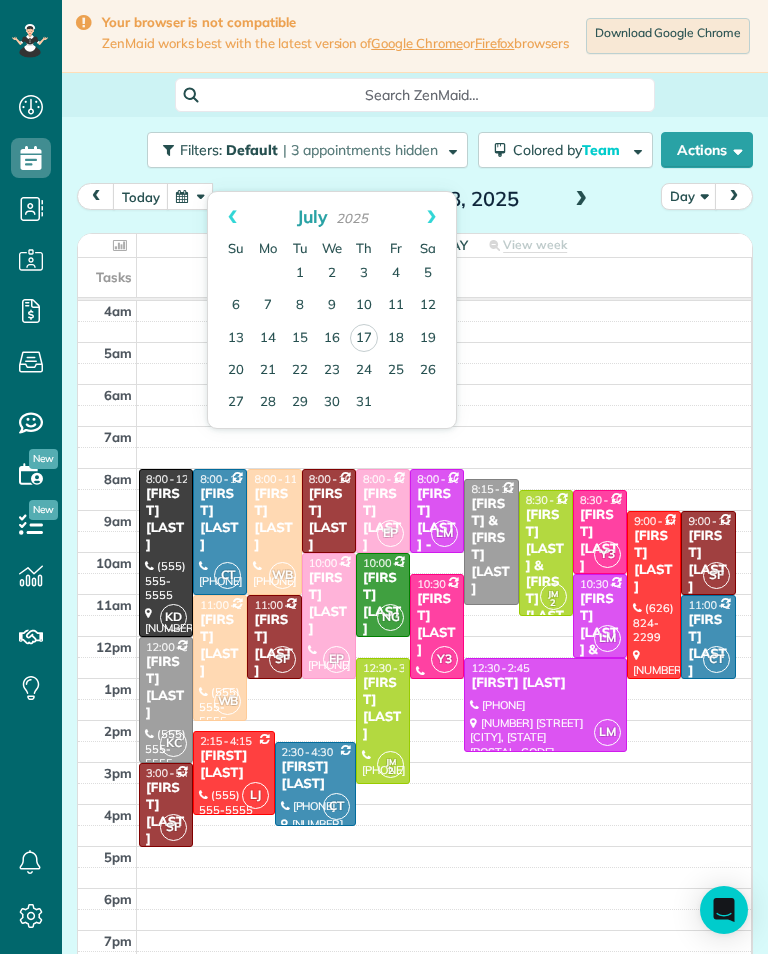 click on "23" at bounding box center [332, 371] 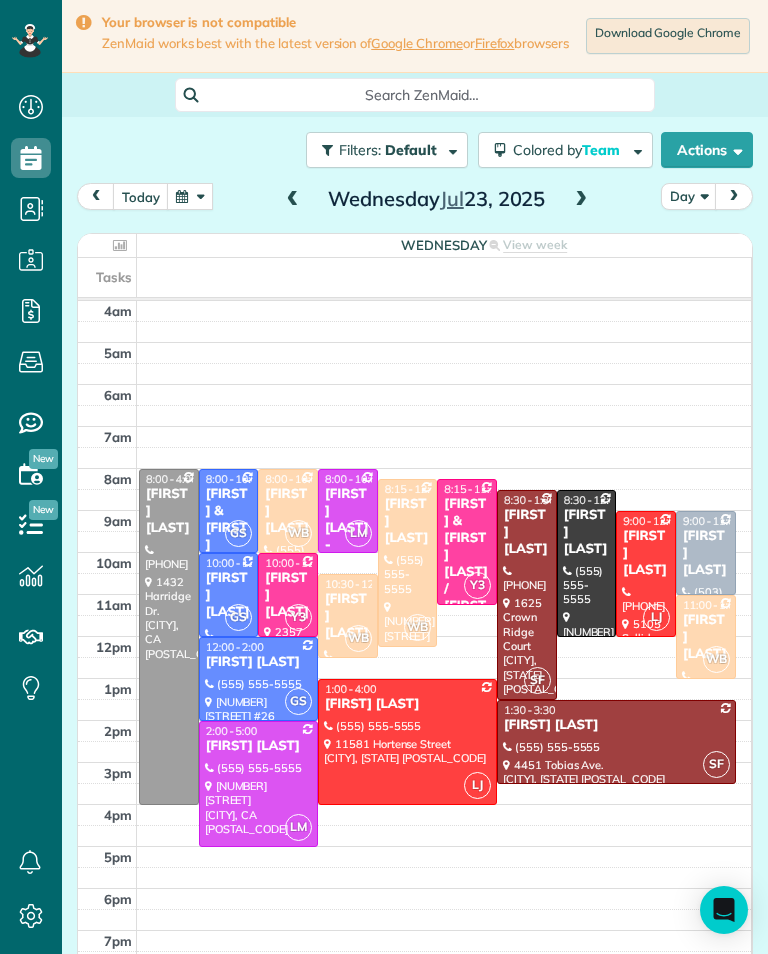 click on "[FIRST] [LAST]" at bounding box center [288, 511] 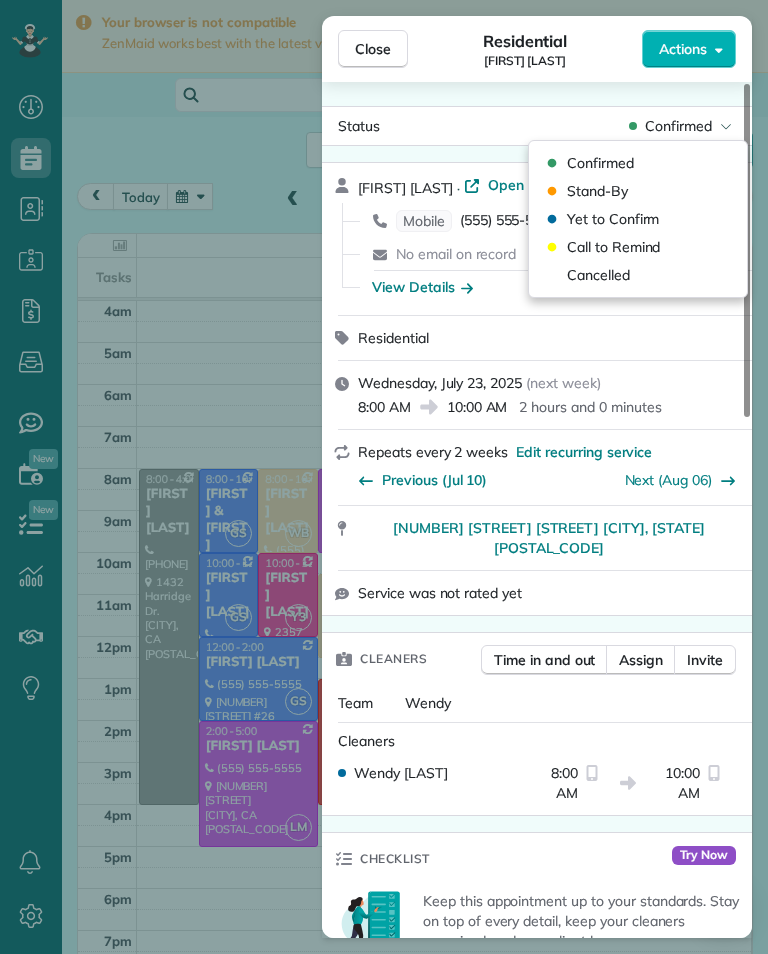 click on "Cancelled" at bounding box center (598, 275) 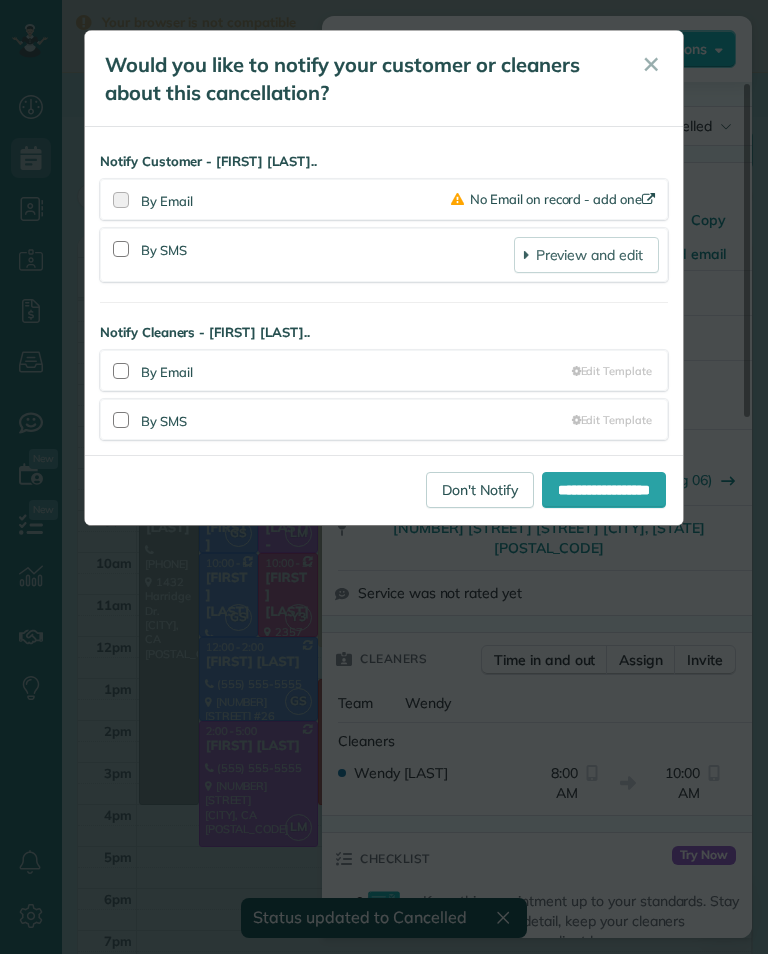 click on "Don't Notify" at bounding box center (480, 490) 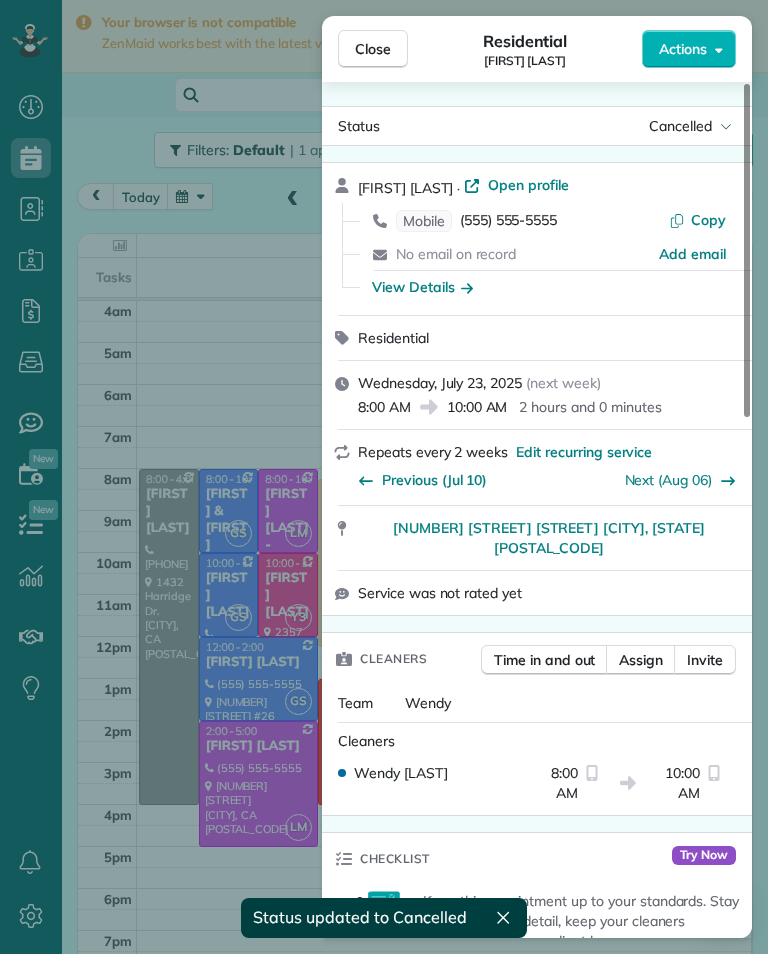 click on "Close Residential [FIRST] [LAST] Actions Status Cancelled [FIRST] [LAST] · Open profile Mobile [PHONE] Copy No email on record Add email View Details Residential Wednesday, July 23, 2025 ( next week ) 8:00 AM 10:00 AM 2 hours and 0 minutes Repeats every 2 weeks Edit recurring service Previous (Jul 10) Next (Aug 06) 15141 Magnolia Boulevard Unit D Sherman Oaks CA 91403 Service was not rated yet Cleaners Time in and out Assign Invite Team Wendy Cleaners Wendy Bonilla 8:00 AM 10:00 AM Checklist Try Now Keep this appointment up to your standards. Stay on top of every detail, keep your cleaners organised, and your client happy. Assign a checklist Watch a 5 min demo Billing Billing actions Price $155.00 Overcharge $0.00 Discount $0.00 Coupon discount - Primary tax - Secondary tax - Total appointment price $155.00 Tips collected New feature! $0.00 Unpaid Mark as paid Total including tip $155.00 Get paid online in no-time! Send an invoice and reward your cleaners with tips Charge customer credit card Key # -" at bounding box center (384, 477) 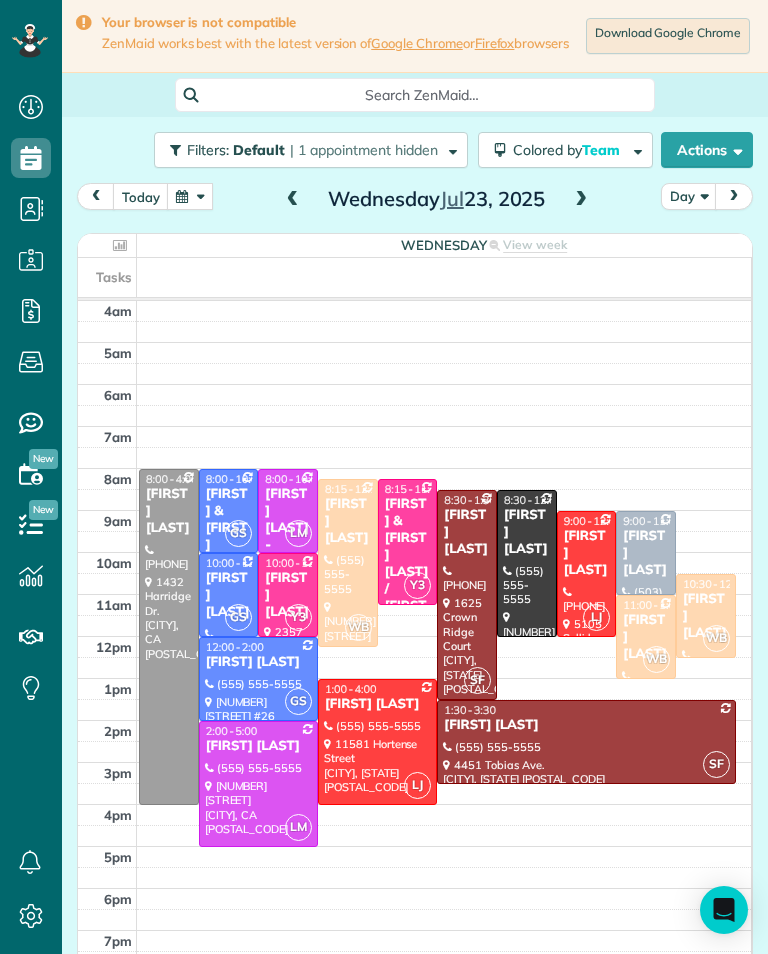 click at bounding box center [190, 196] 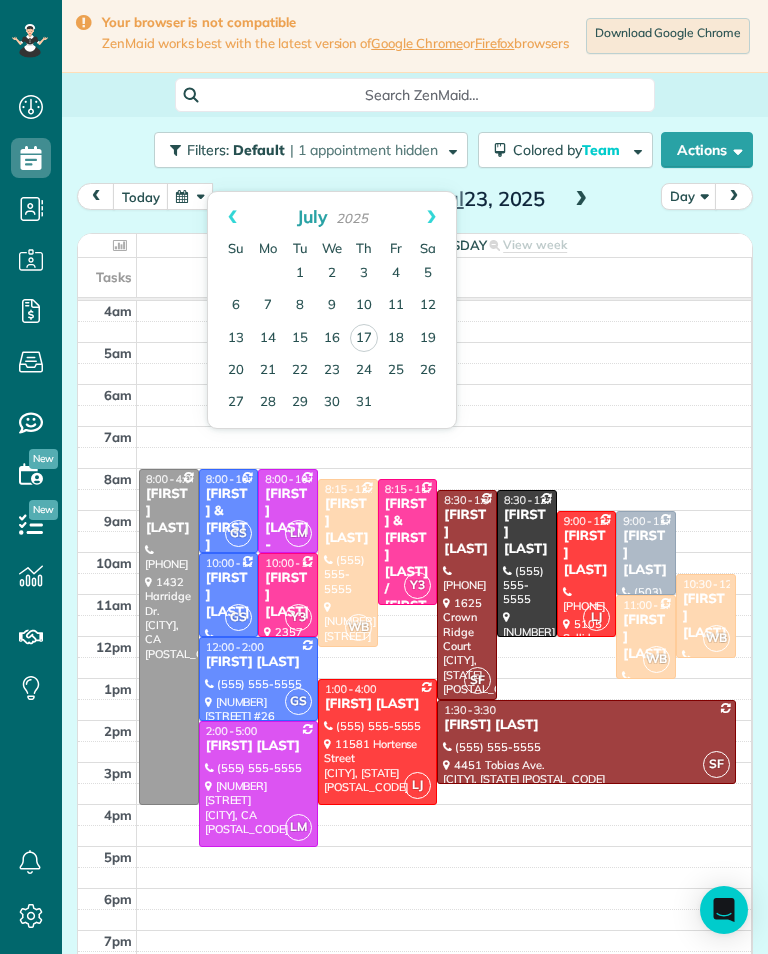 click on "18" at bounding box center [396, 339] 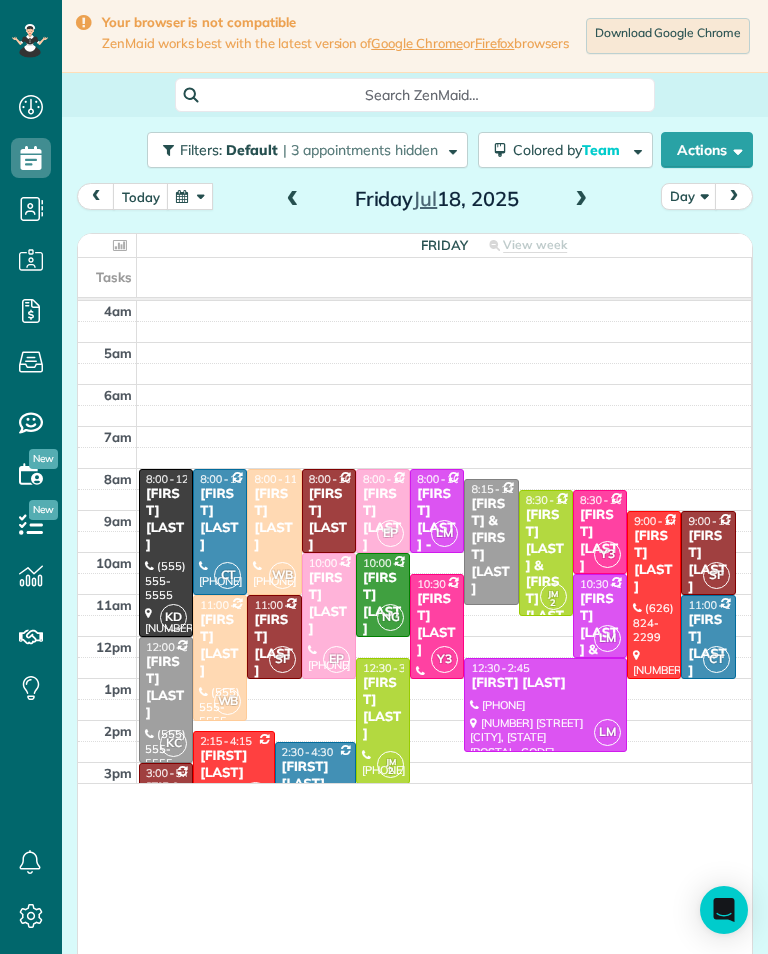 scroll, scrollTop: 985, scrollLeft: 62, axis: both 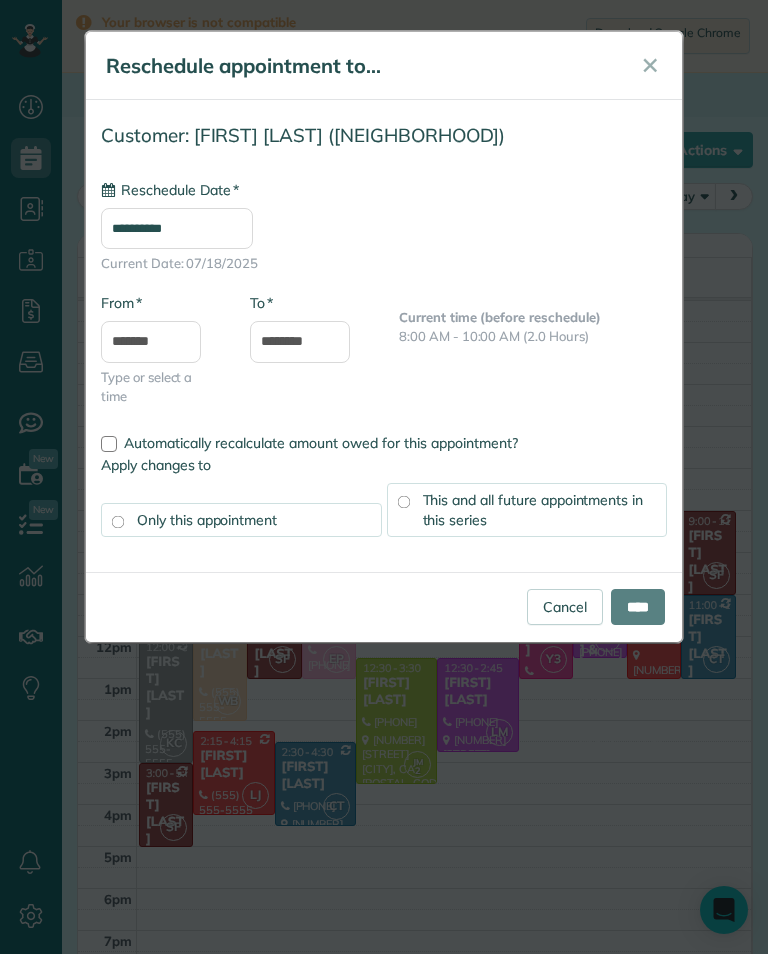 type on "**********" 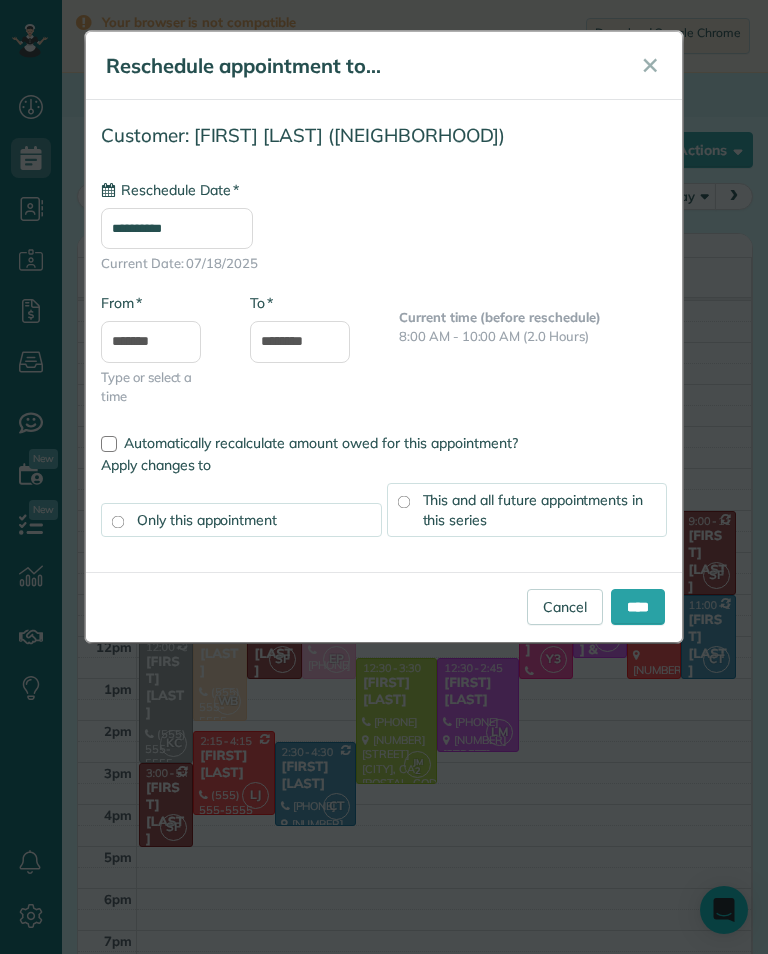 click on "This and all future appointments in this series" at bounding box center [527, 510] 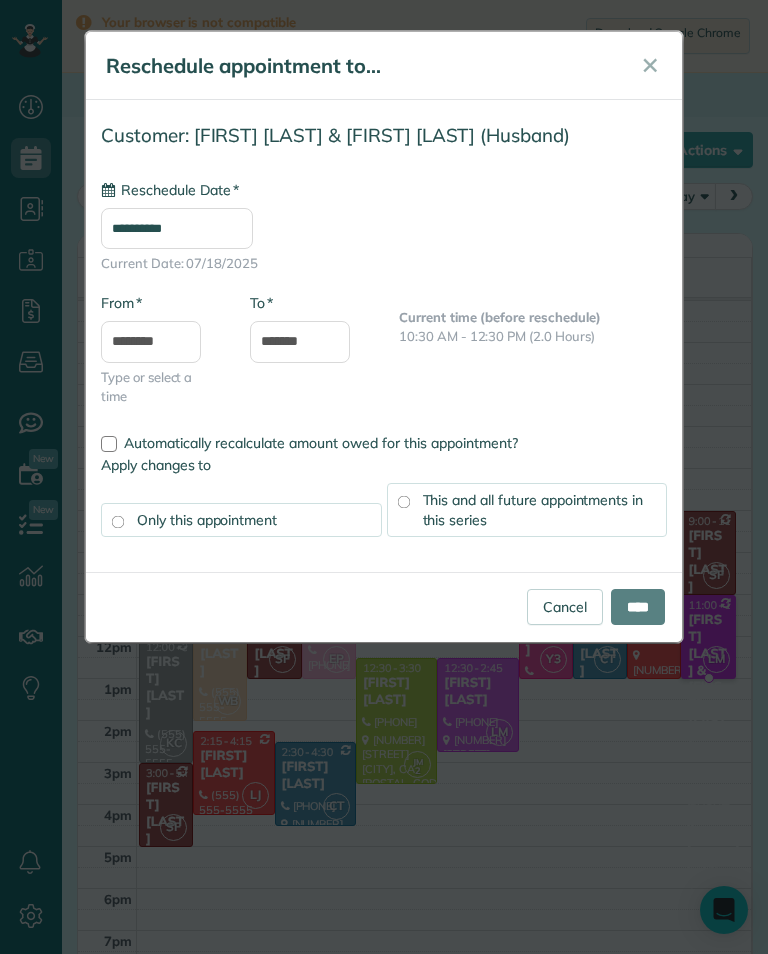type on "**********" 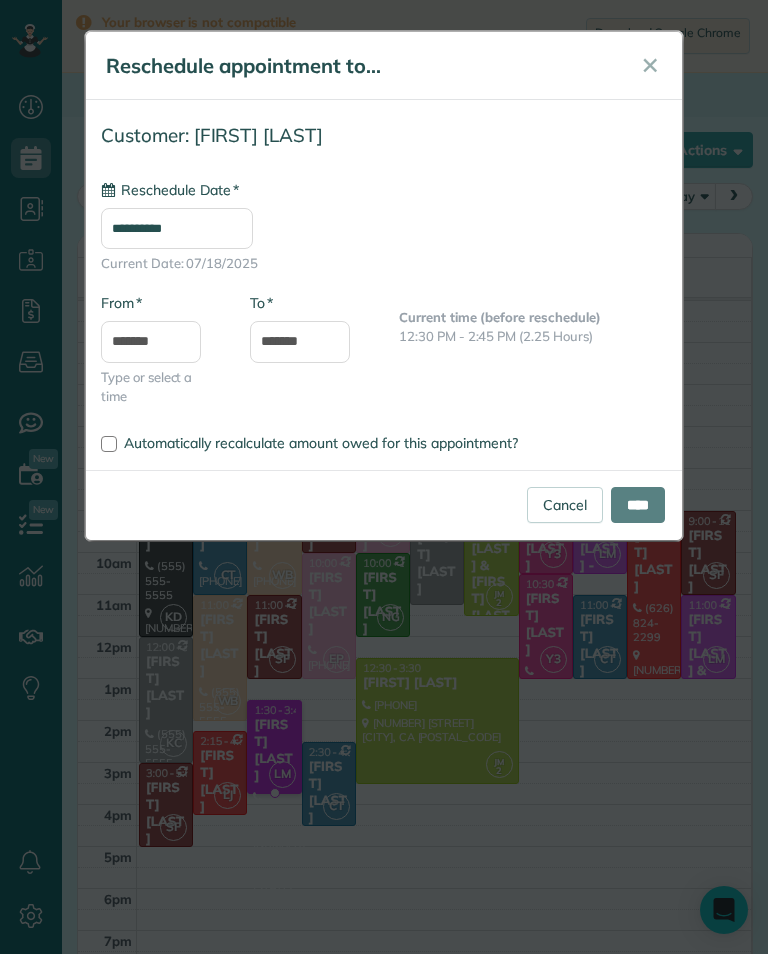 type on "**********" 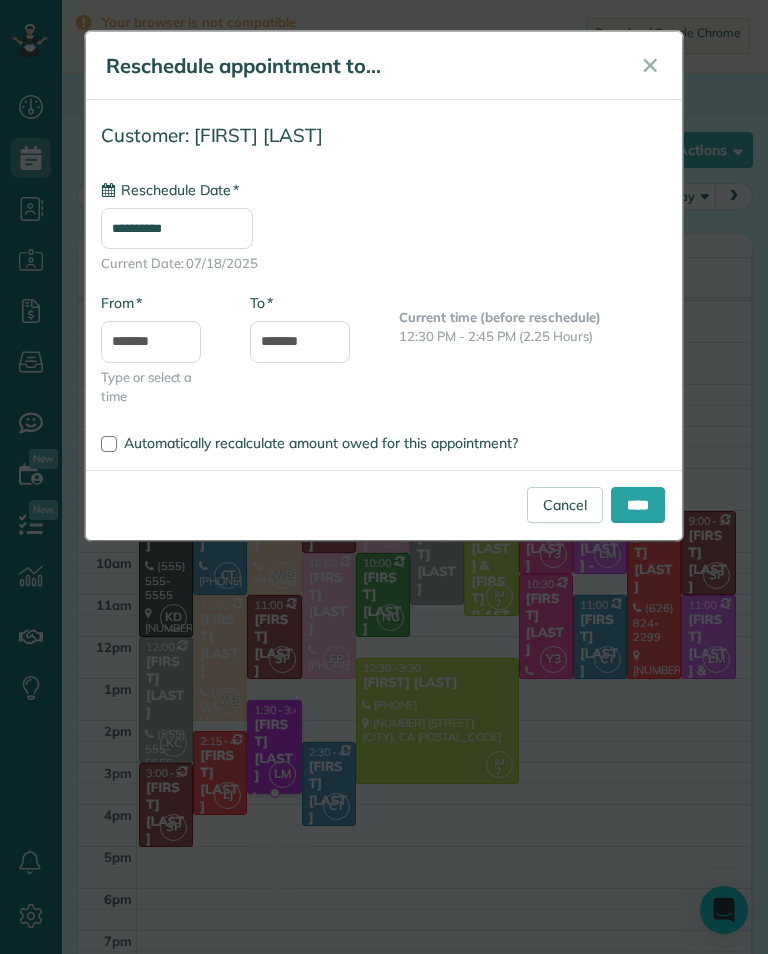 click on "****" at bounding box center [638, 505] 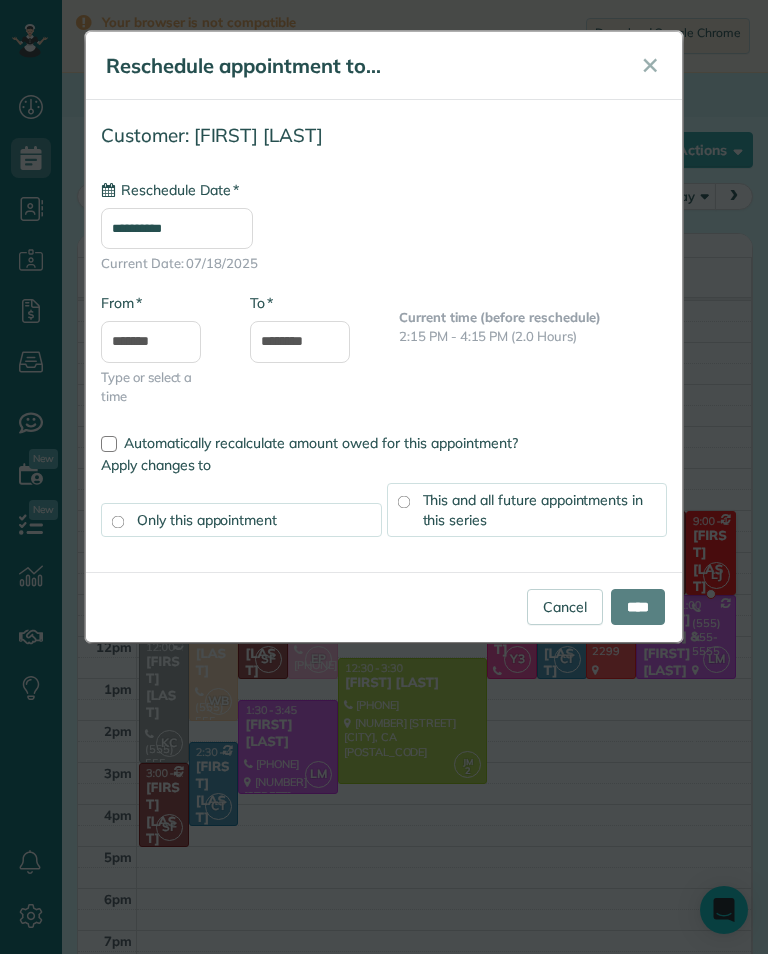 type on "**********" 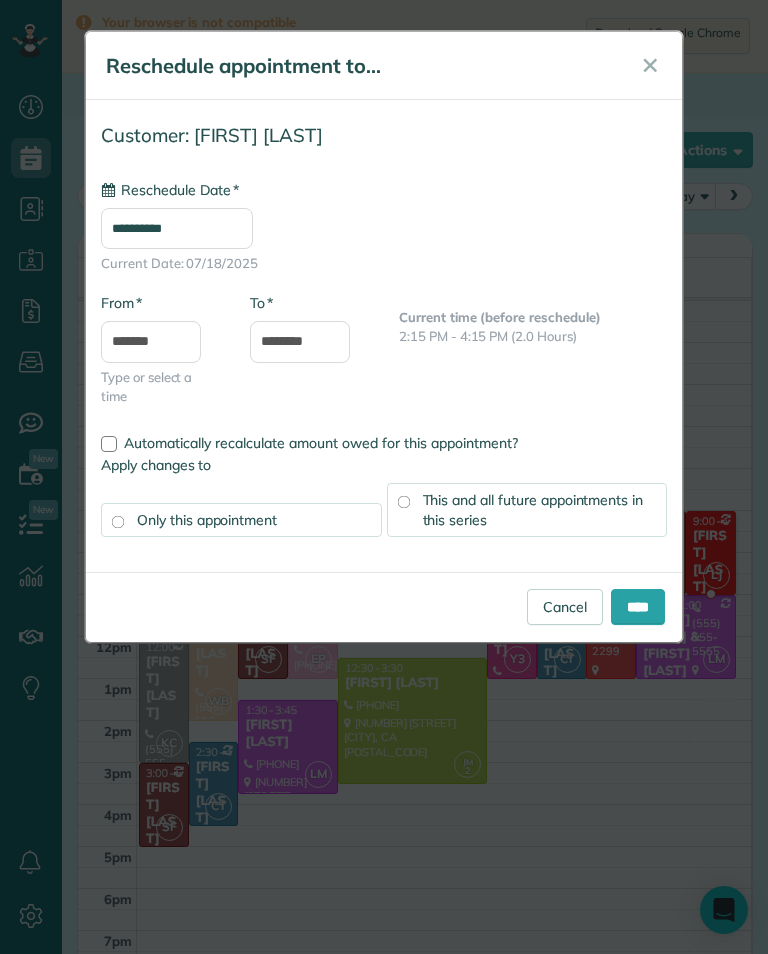 click on "****" at bounding box center (638, 607) 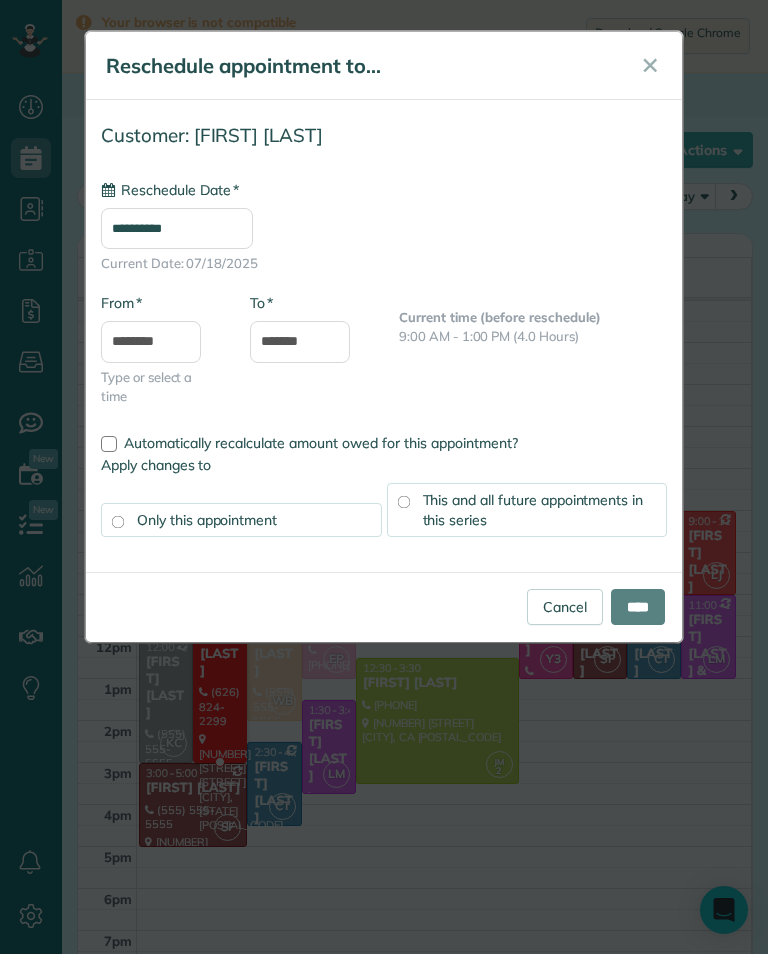 type on "**********" 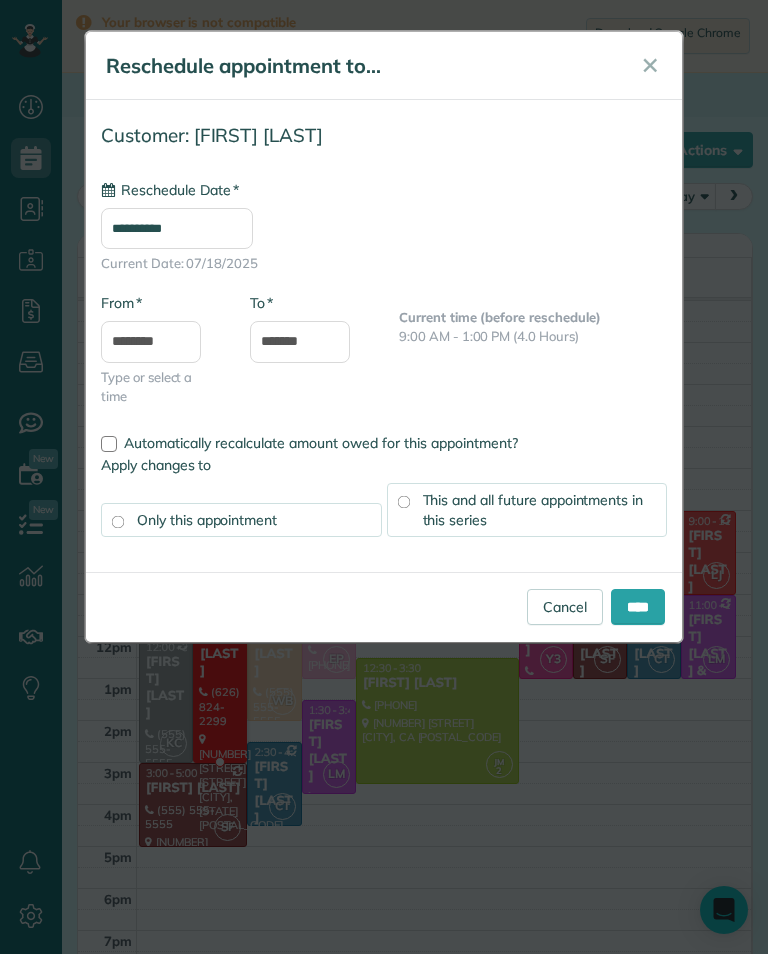 click on "****" at bounding box center (638, 607) 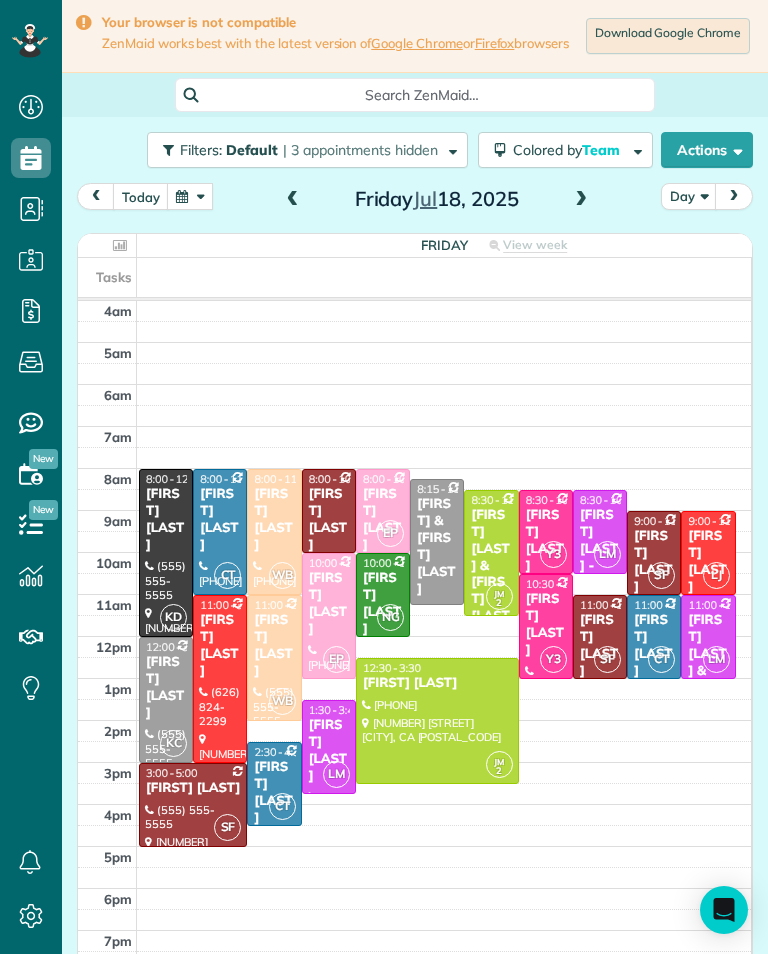 scroll, scrollTop: 985, scrollLeft: 62, axis: both 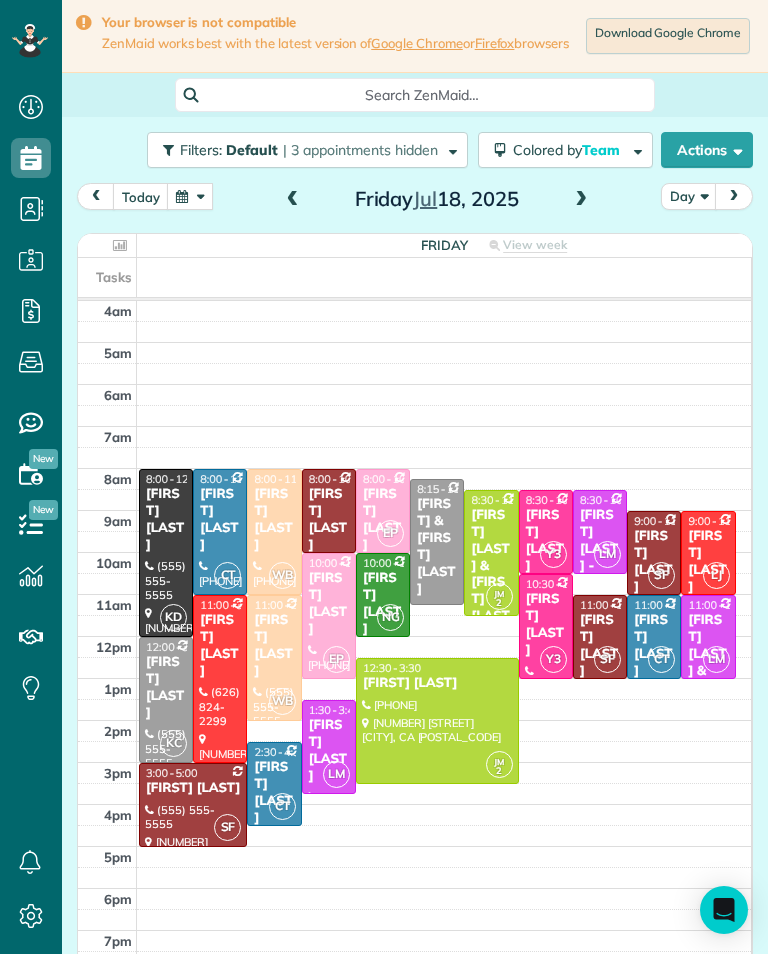 click on "[FIRST] [LAST]" at bounding box center [274, 520] 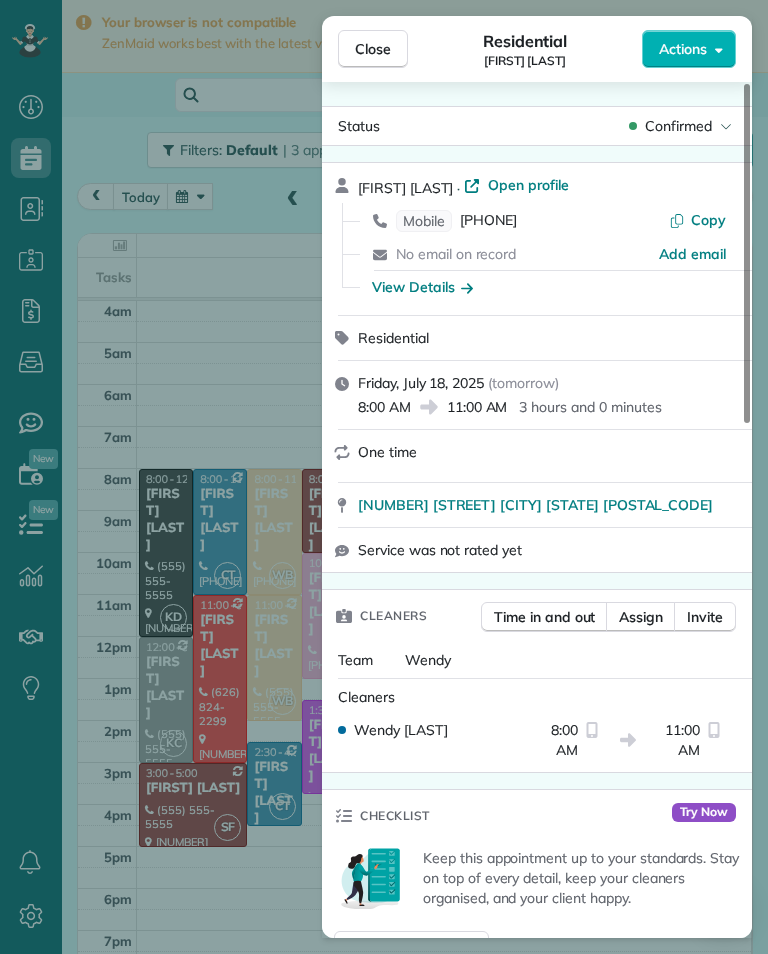 click on "View Details" at bounding box center [422, 287] 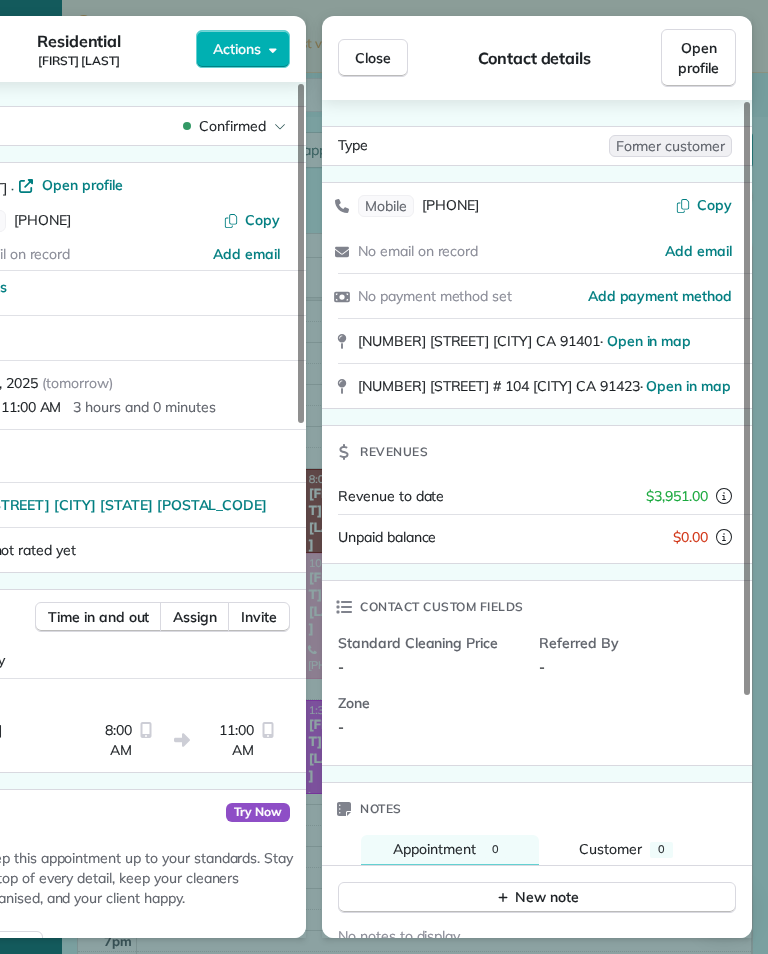 click on "Close Contact details Open profile" at bounding box center (537, 58) 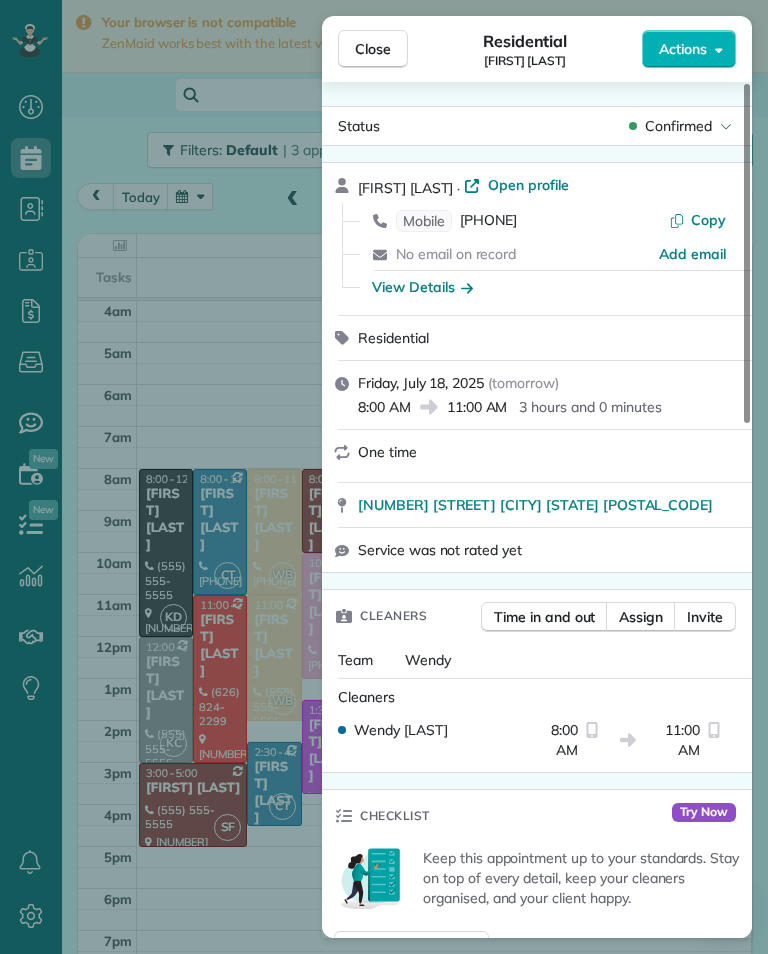 click on "[PHONE]" at bounding box center [488, 221] 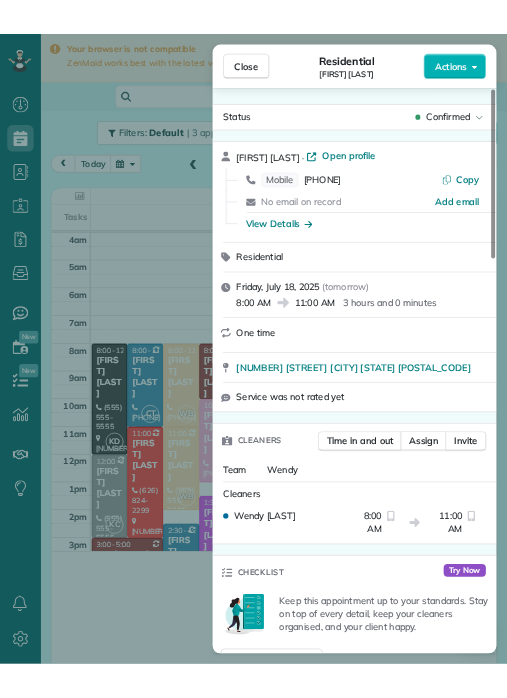 scroll, scrollTop: 0, scrollLeft: 0, axis: both 